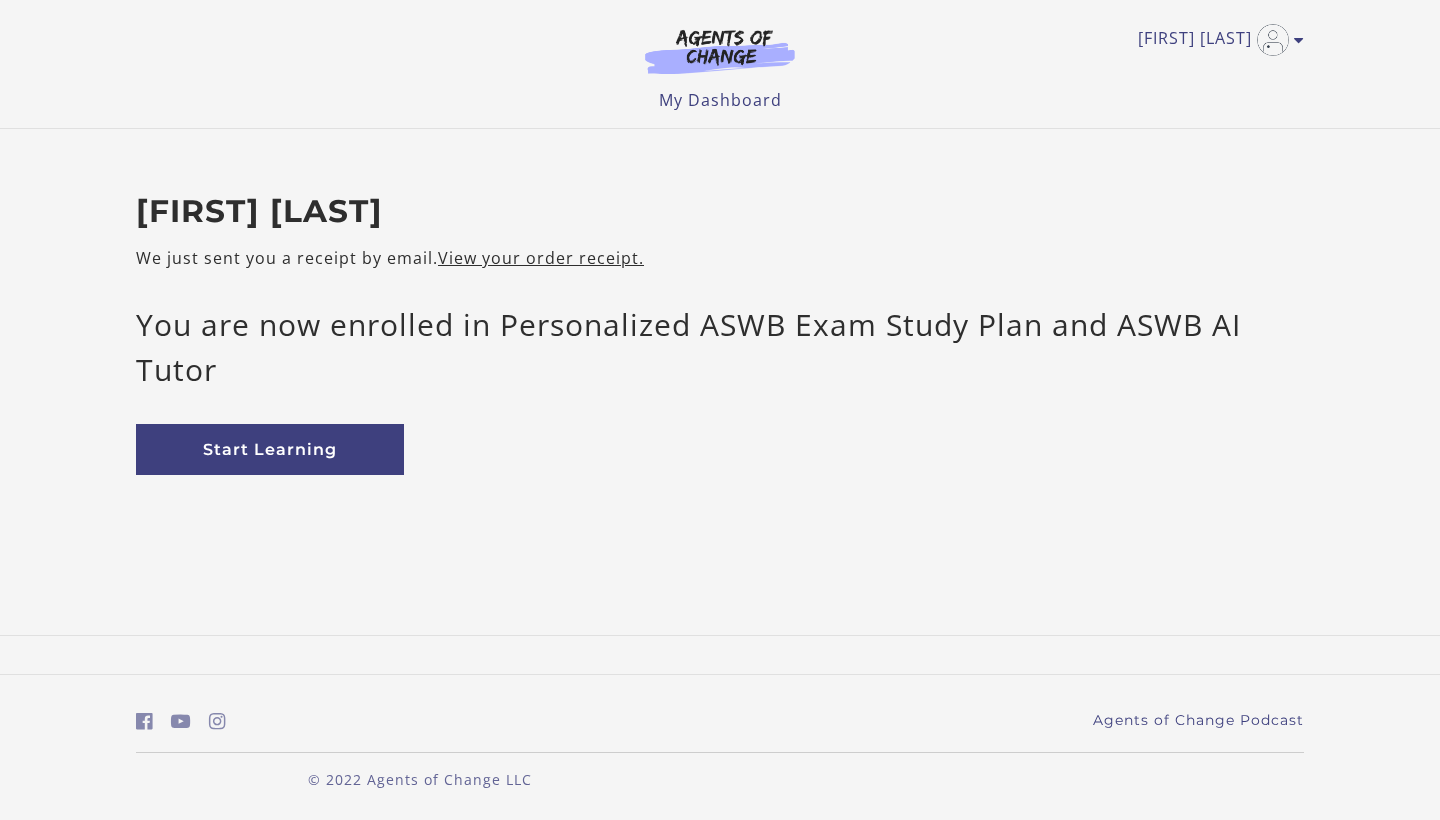 scroll, scrollTop: 0, scrollLeft: 0, axis: both 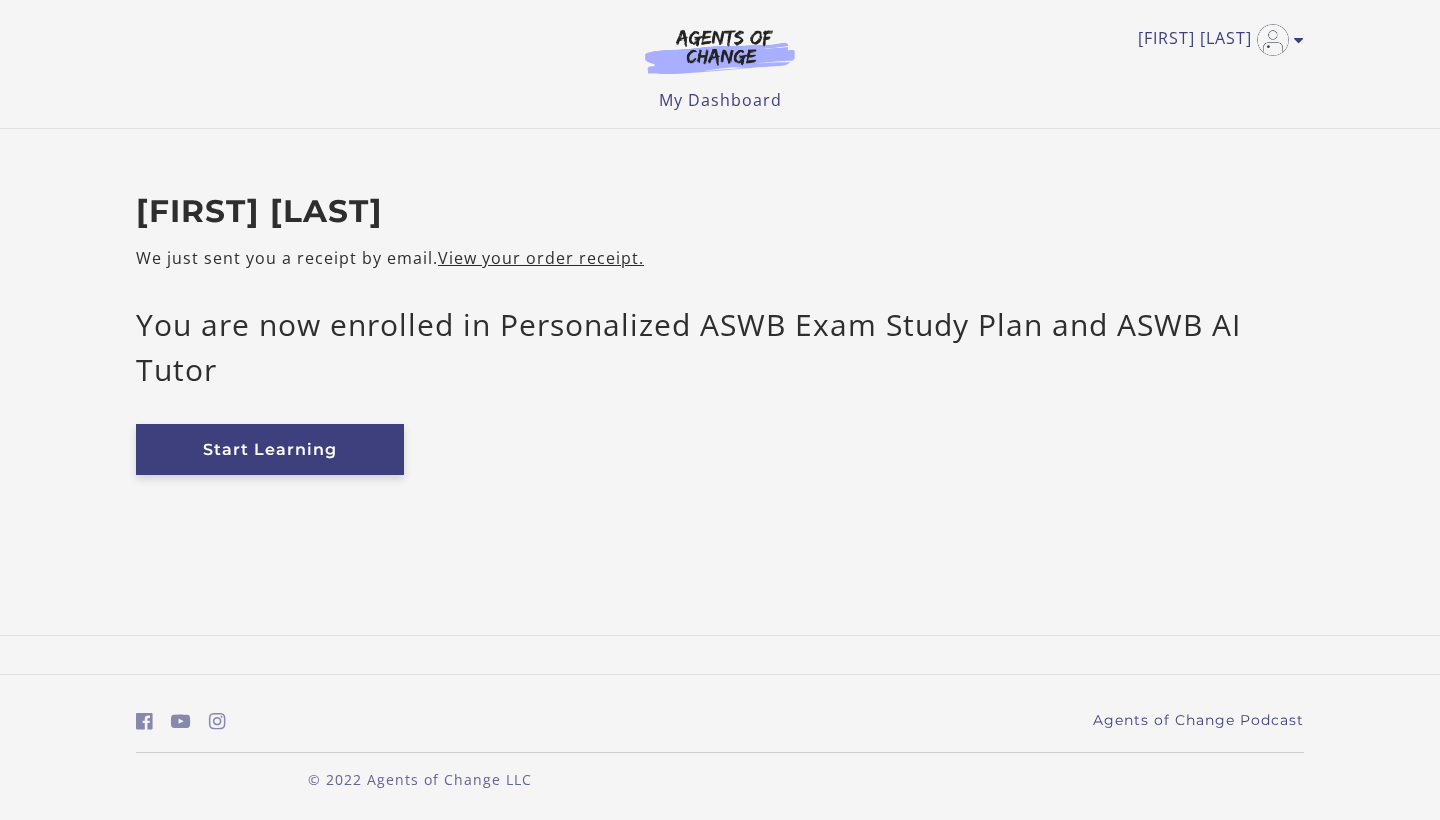 click on "Start Learning" at bounding box center [270, 449] 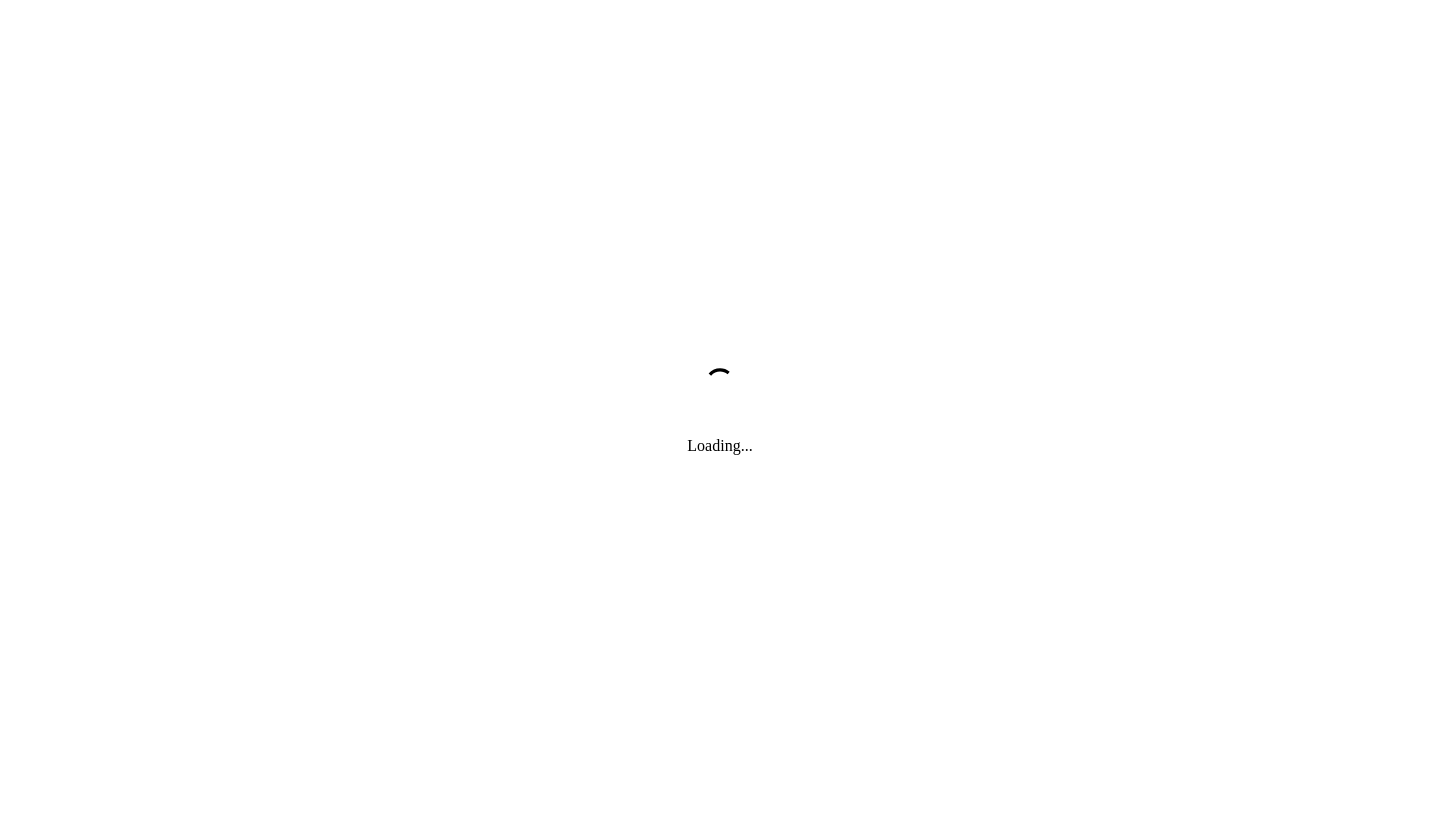 scroll, scrollTop: 0, scrollLeft: 0, axis: both 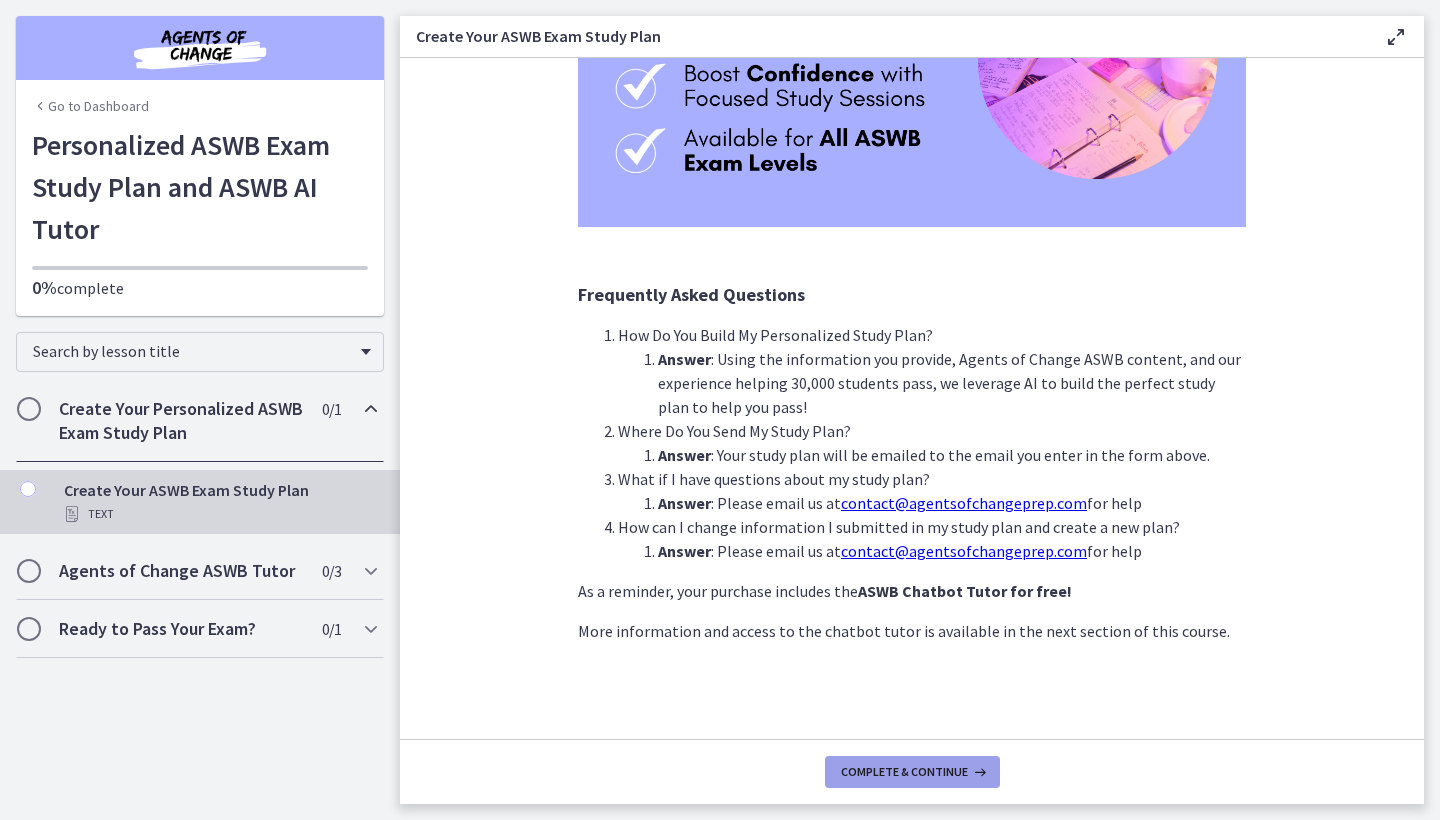 click on "Complete & continue" at bounding box center [912, 772] 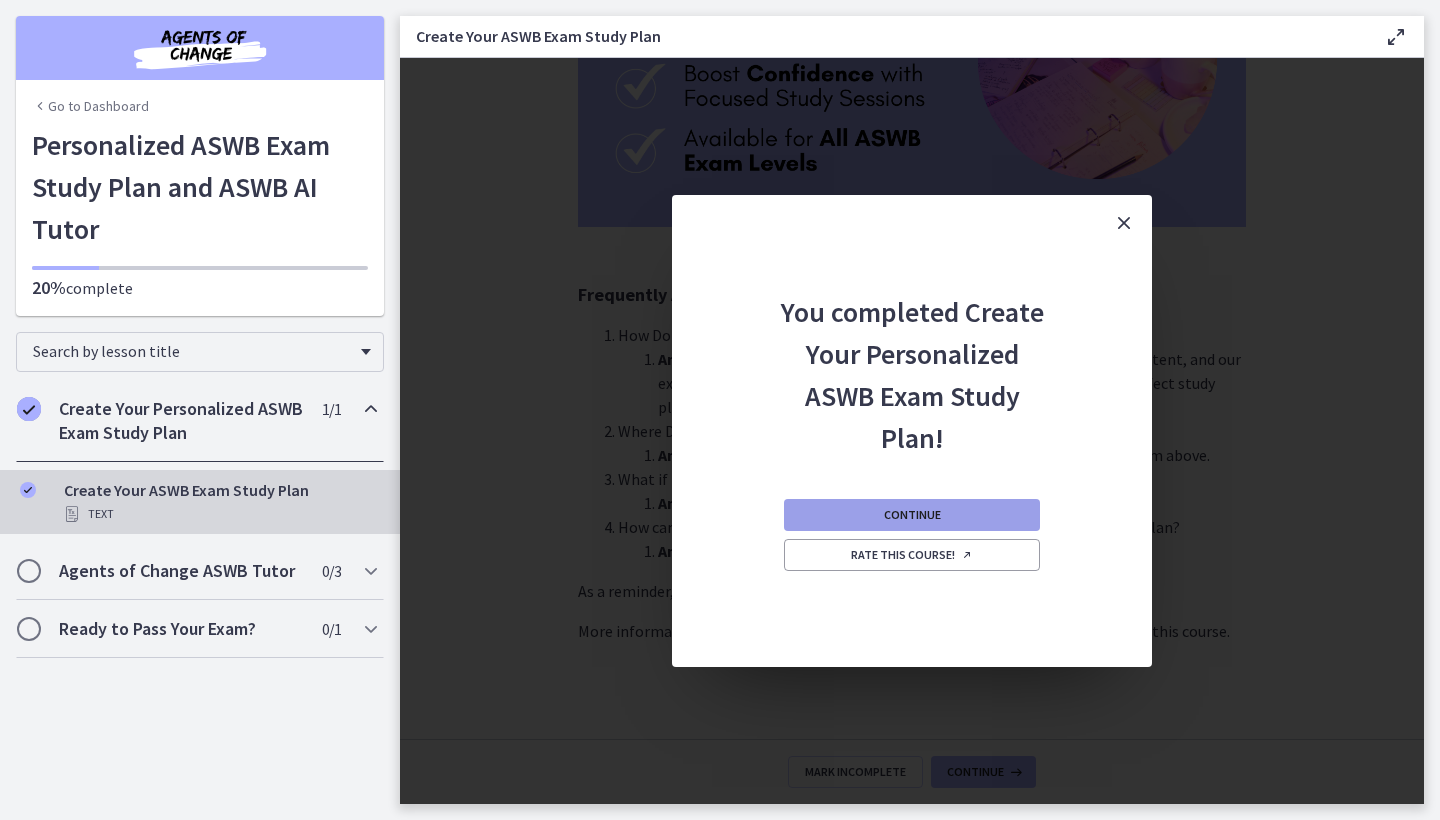 click on "Continue" at bounding box center (912, 515) 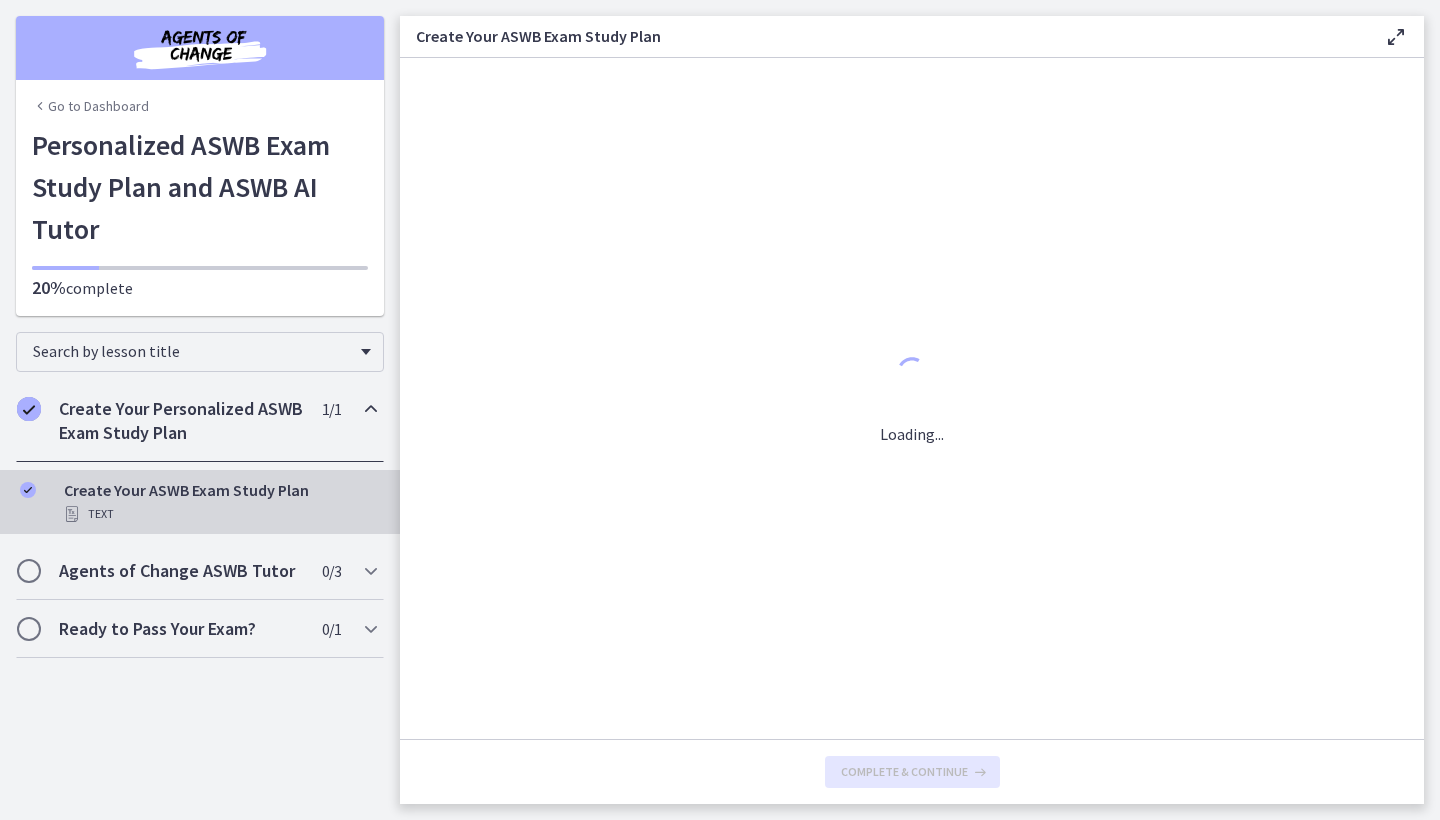 scroll, scrollTop: 0, scrollLeft: 0, axis: both 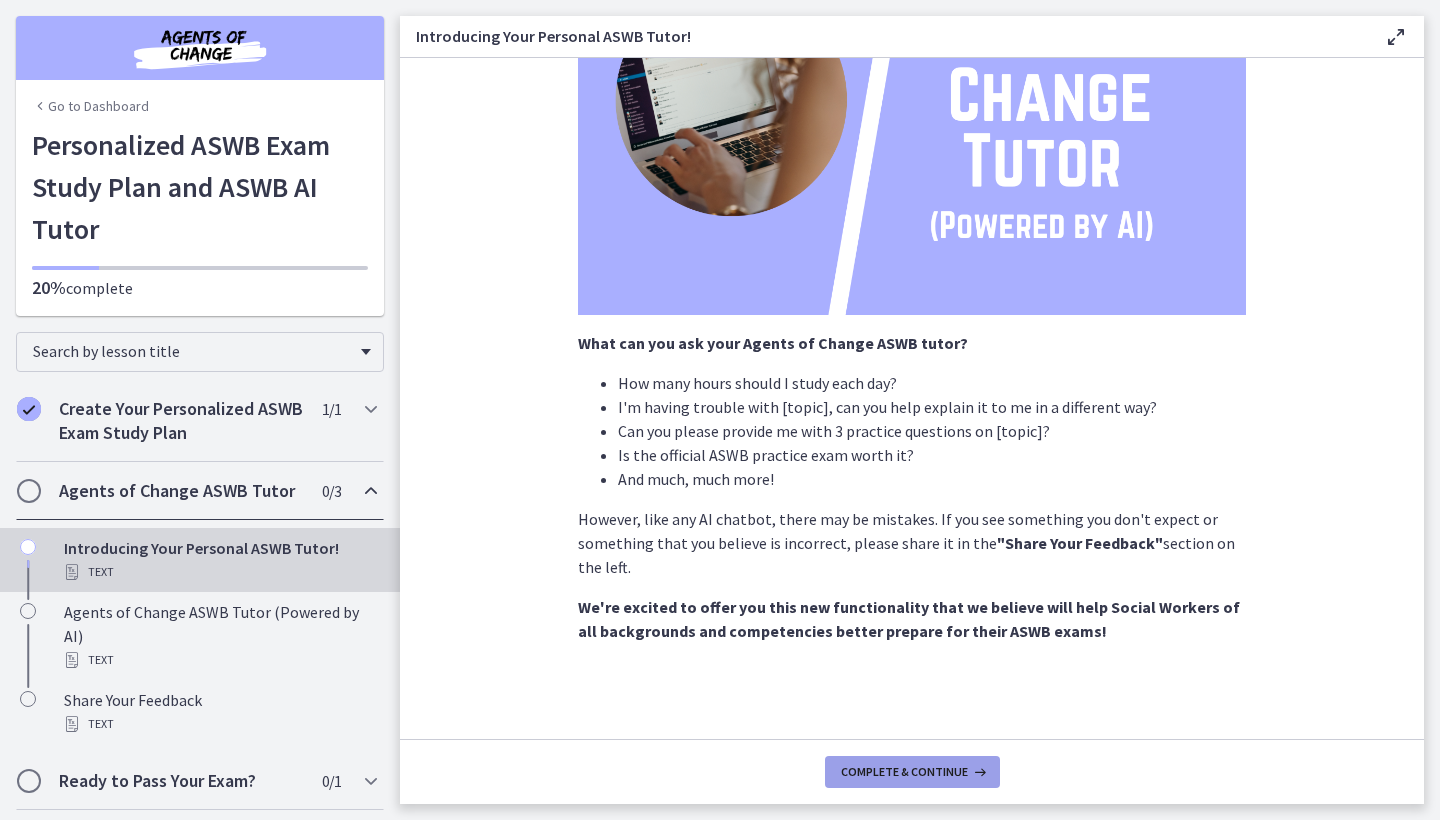 click on "Complete & continue" at bounding box center (912, 772) 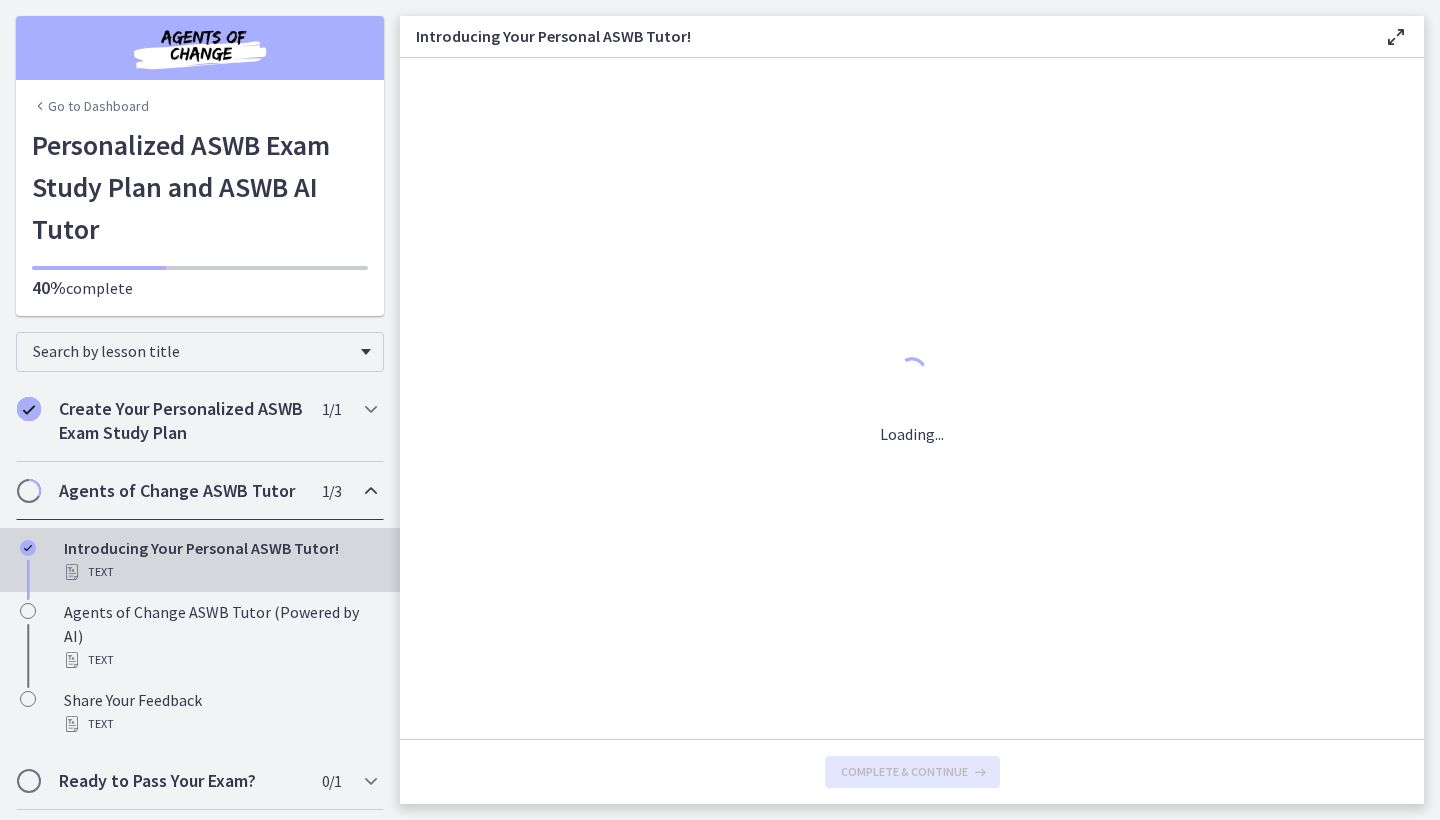 scroll, scrollTop: 0, scrollLeft: 0, axis: both 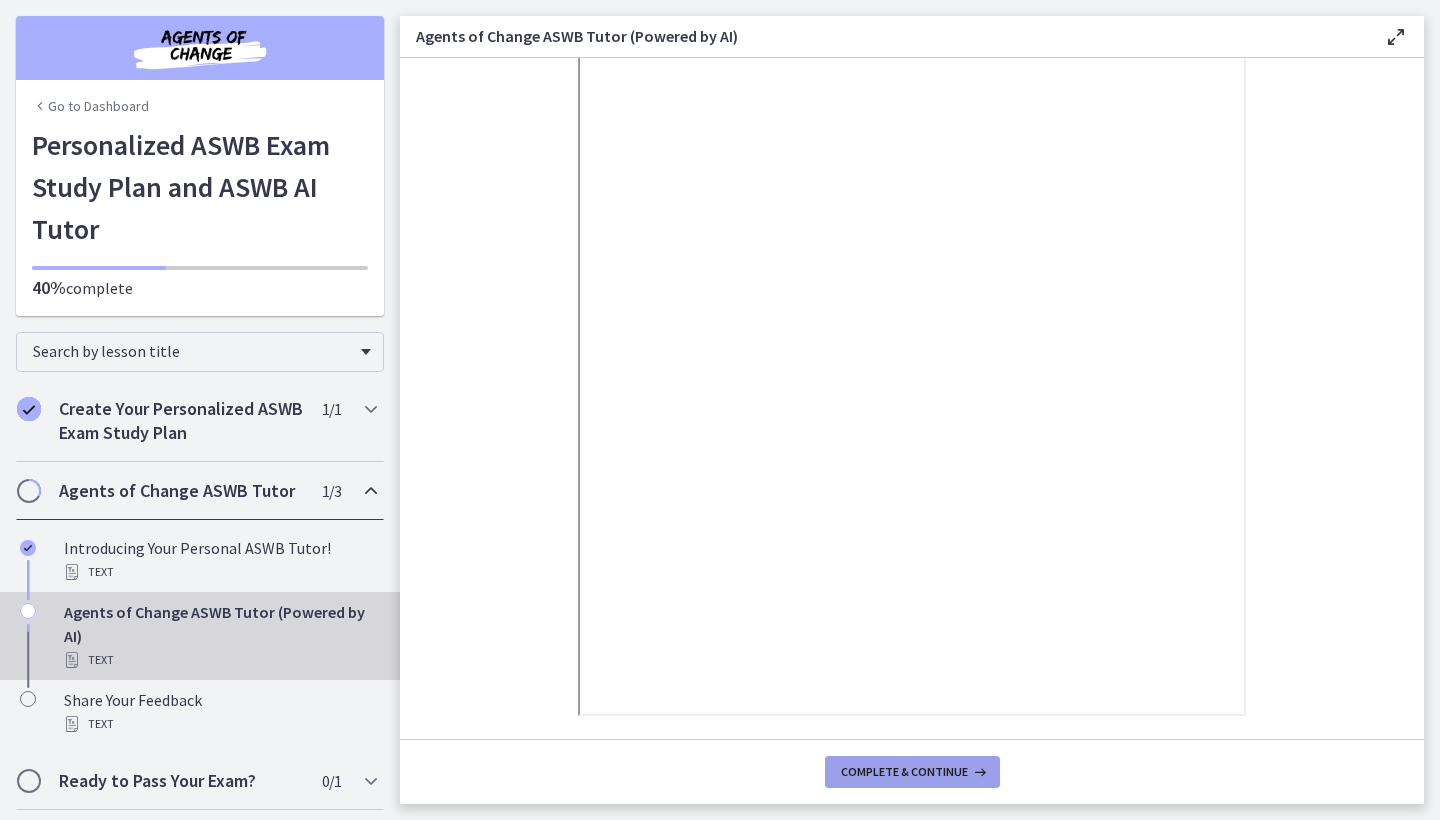 click on "Complete & continue" at bounding box center (904, 772) 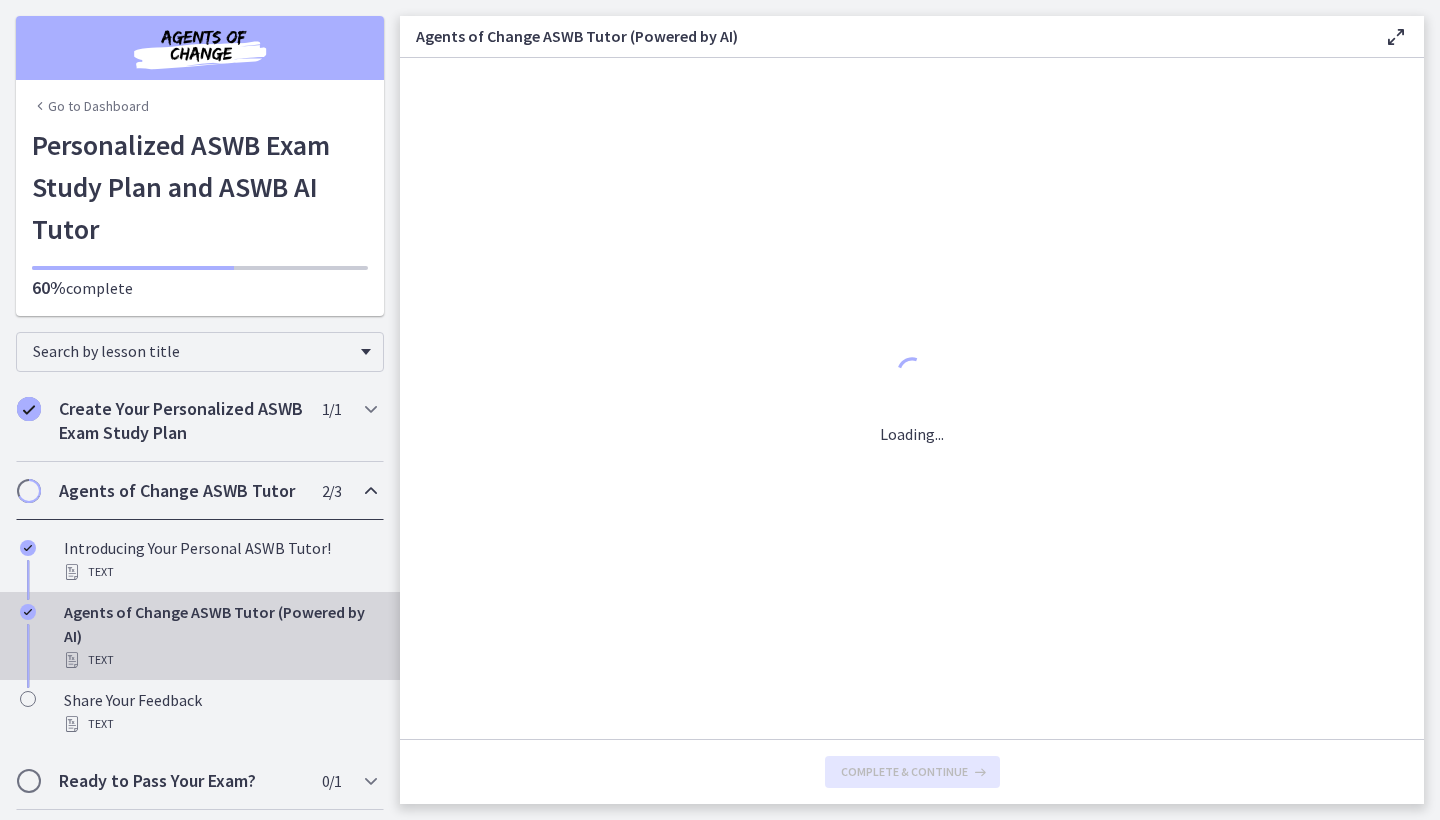 scroll, scrollTop: 0, scrollLeft: 0, axis: both 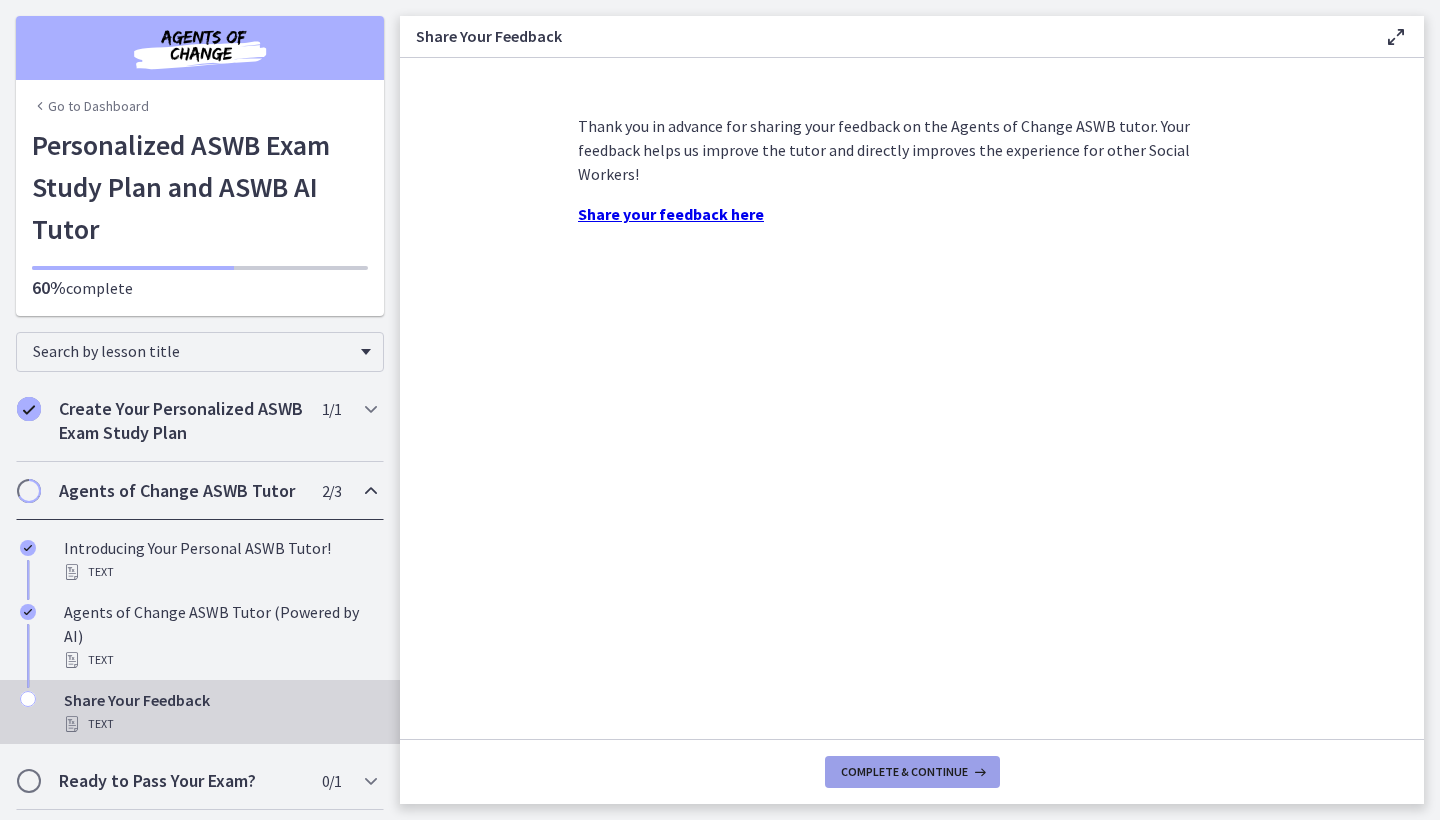click on "Complete & continue" at bounding box center [912, 772] 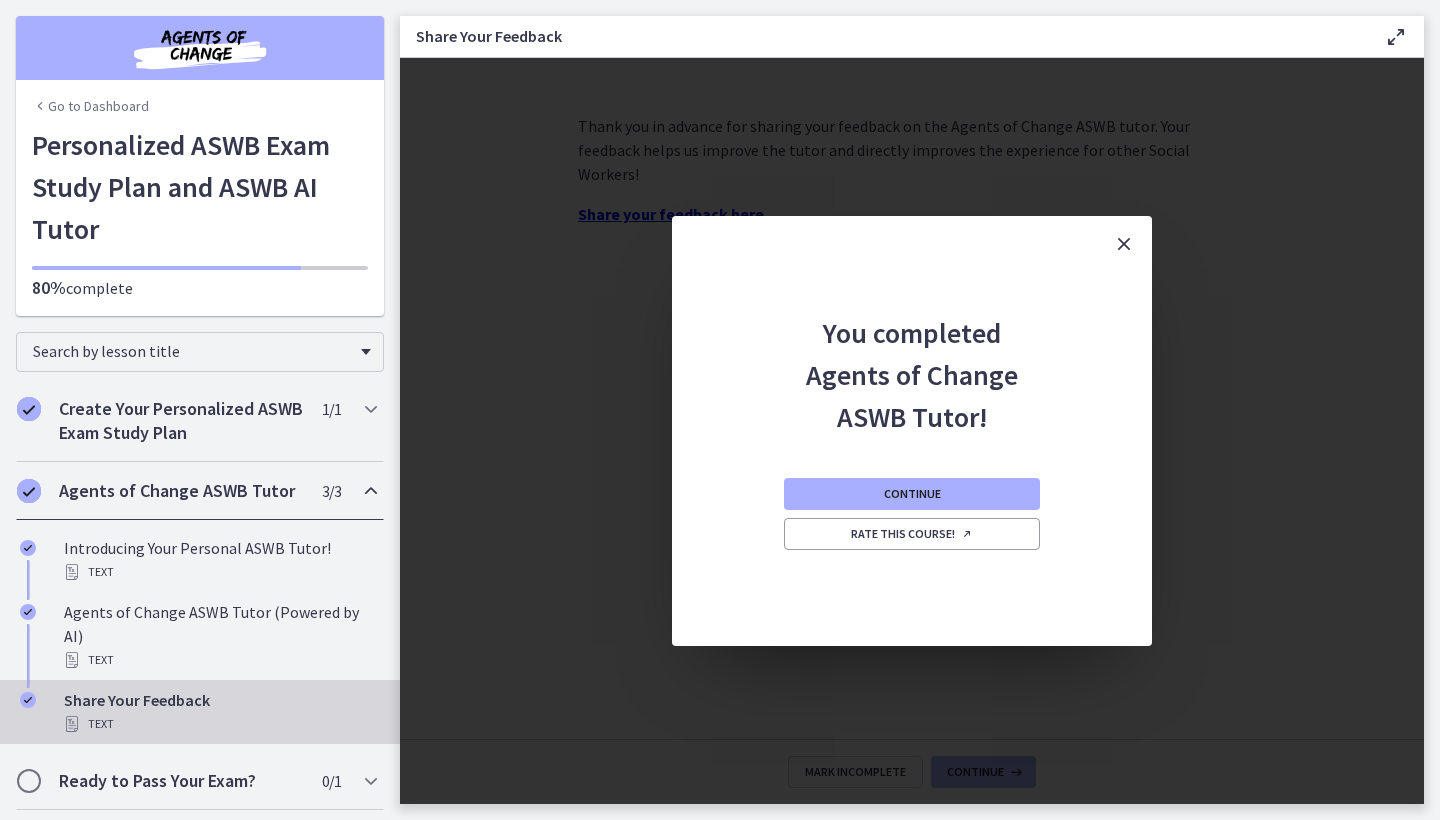 scroll, scrollTop: 0, scrollLeft: 0, axis: both 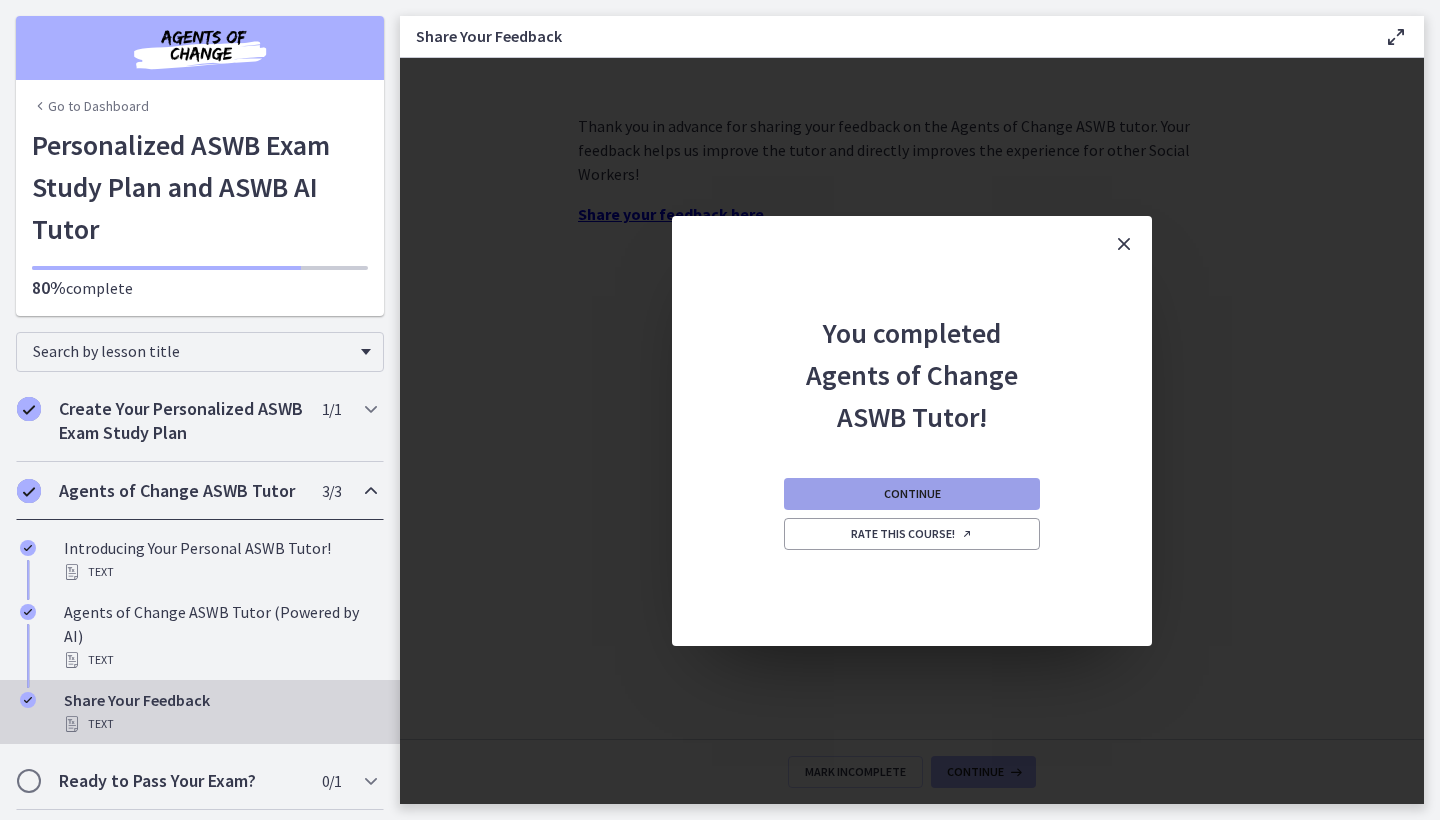 click on "Continue" at bounding box center (912, 494) 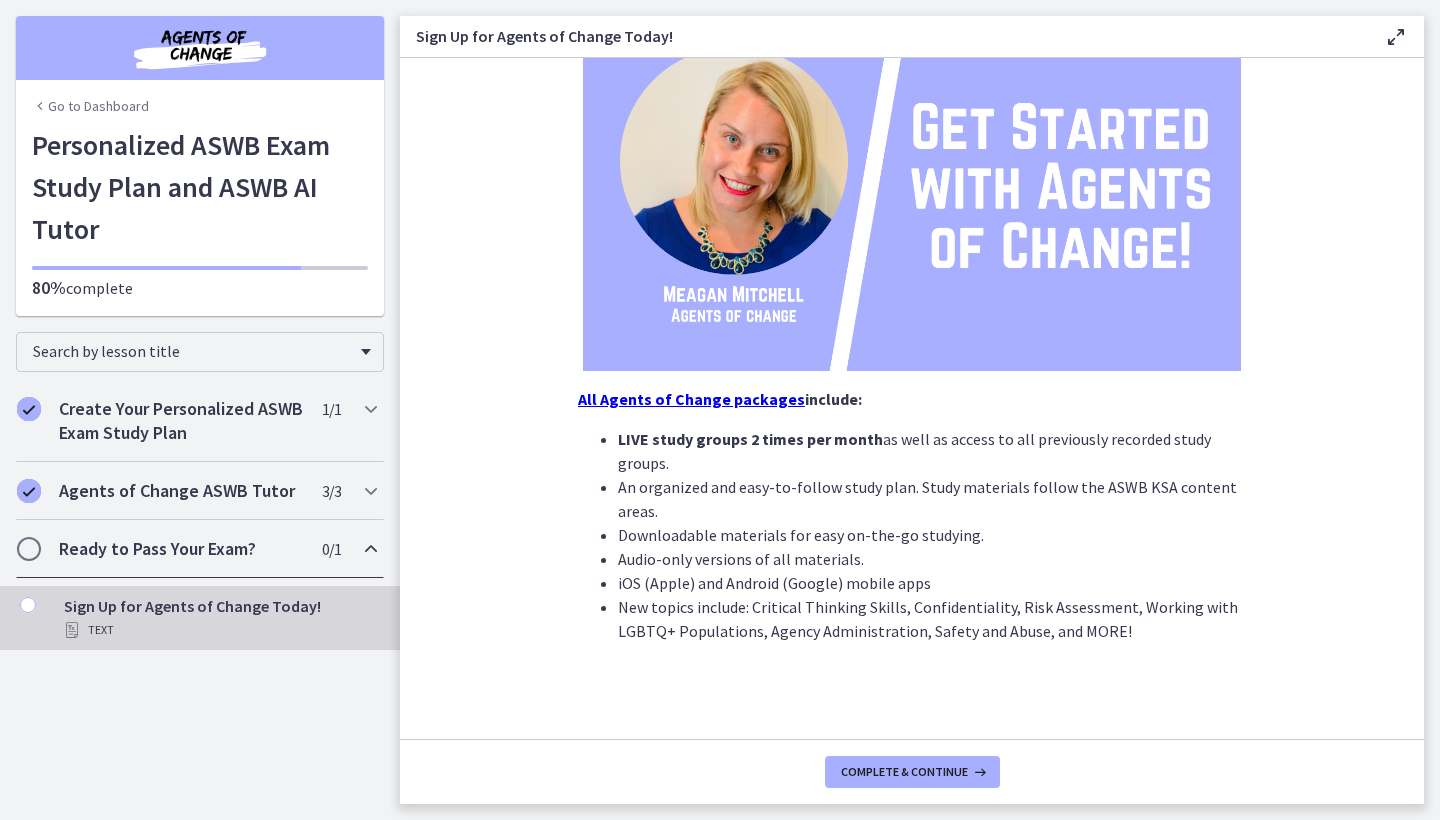 scroll, scrollTop: 259, scrollLeft: 0, axis: vertical 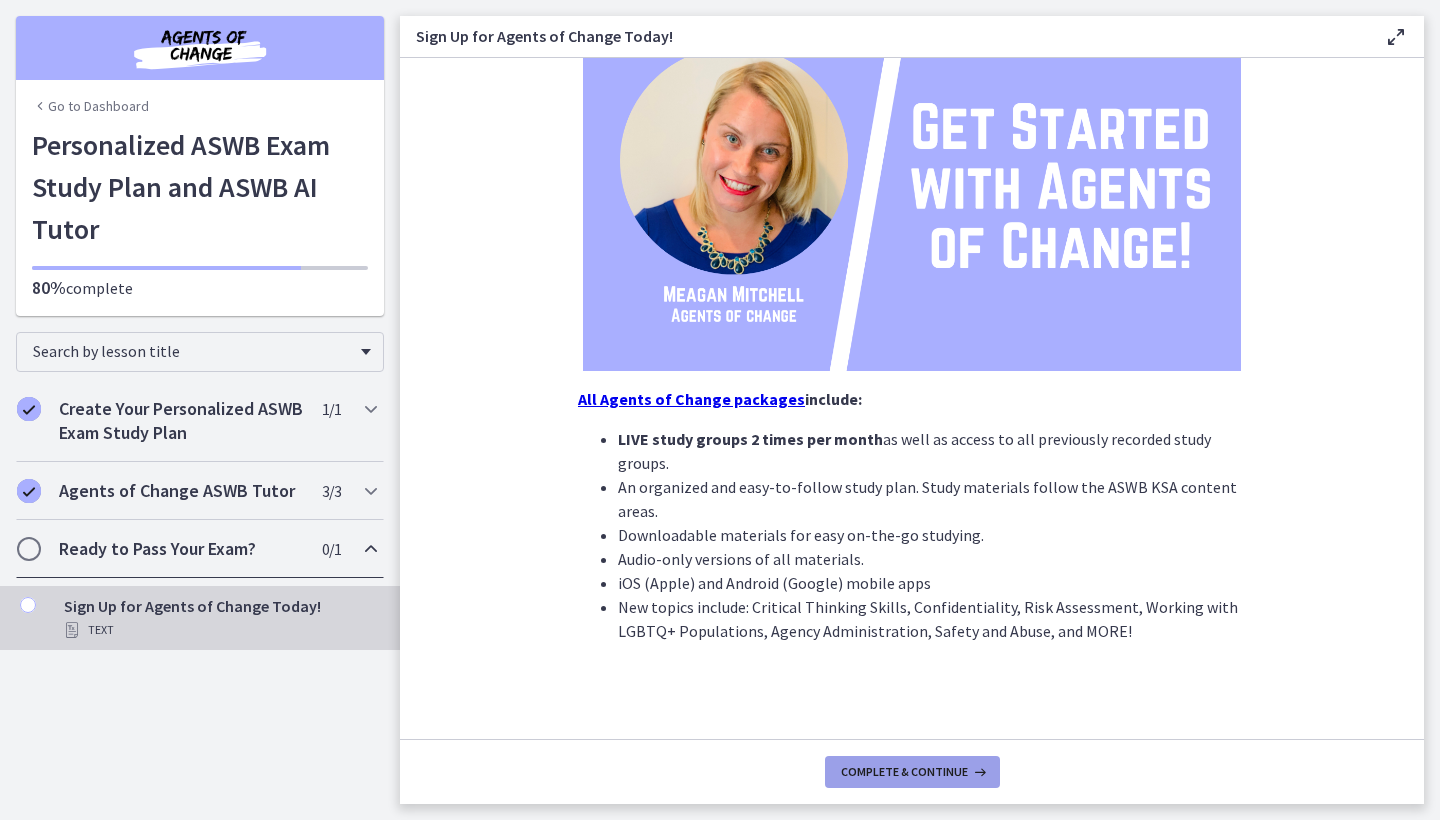 click on "Complete & continue" at bounding box center [912, 772] 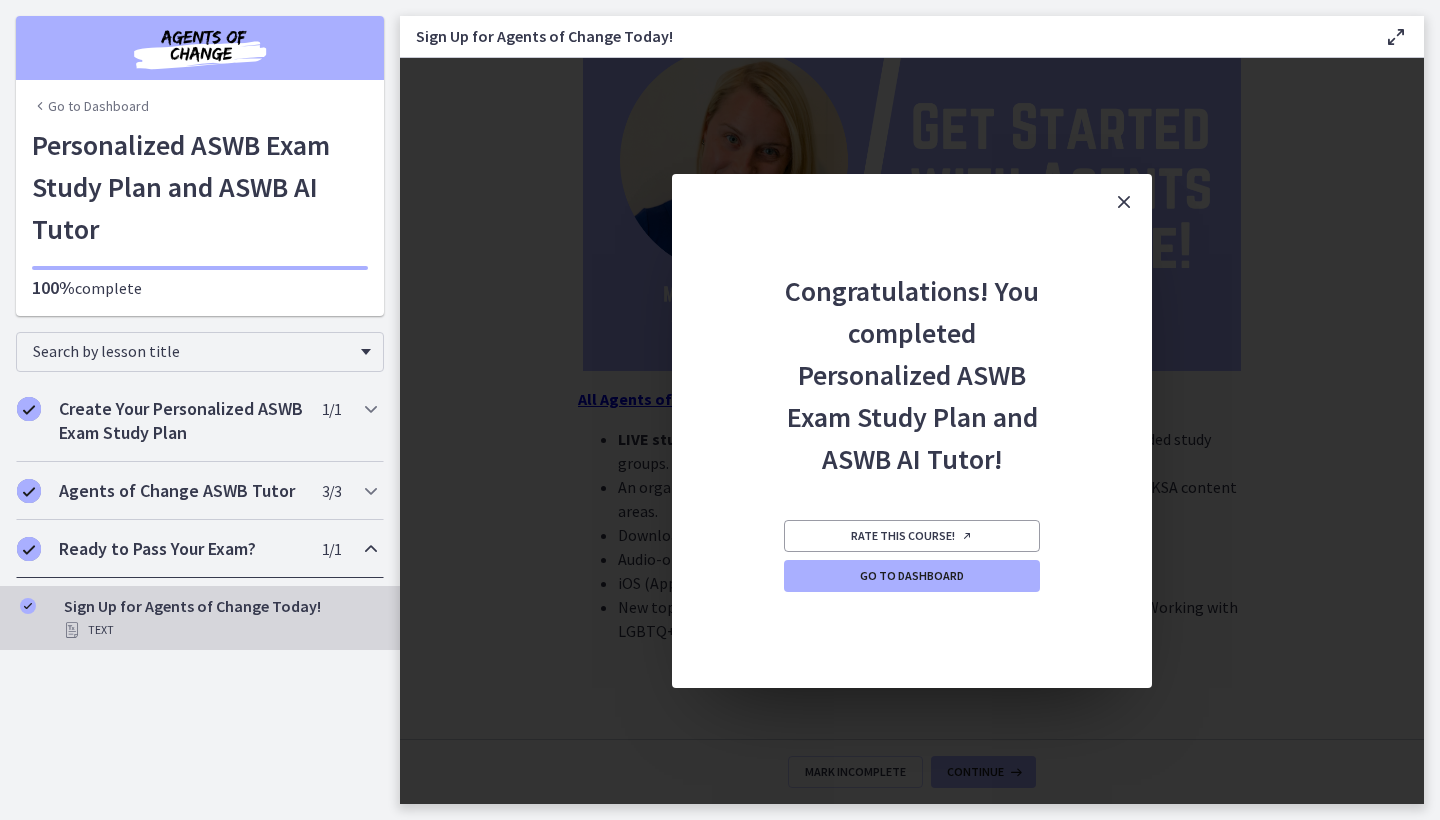 scroll, scrollTop: 0, scrollLeft: 0, axis: both 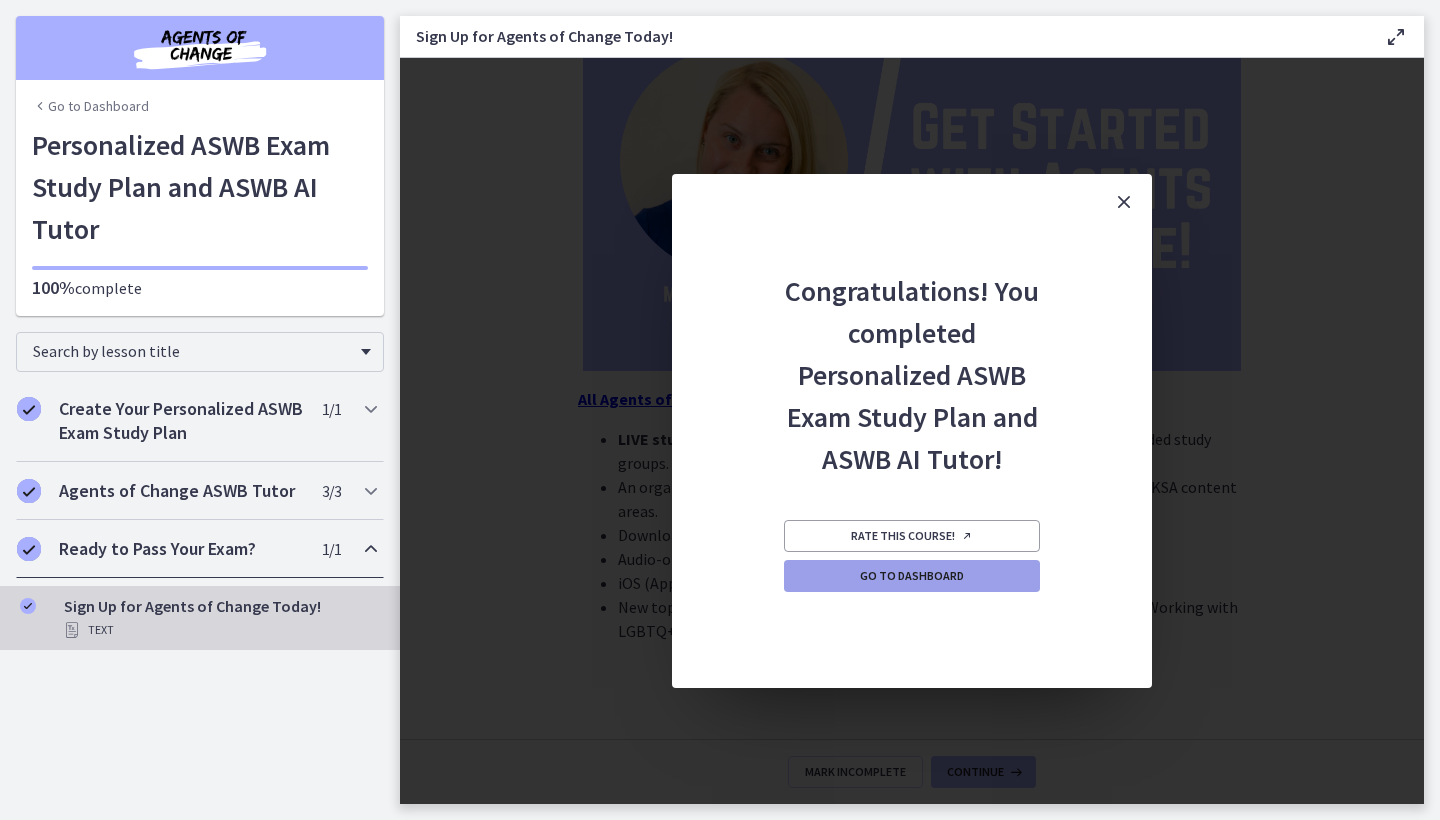 click on "Go to Dashboard" at bounding box center (912, 576) 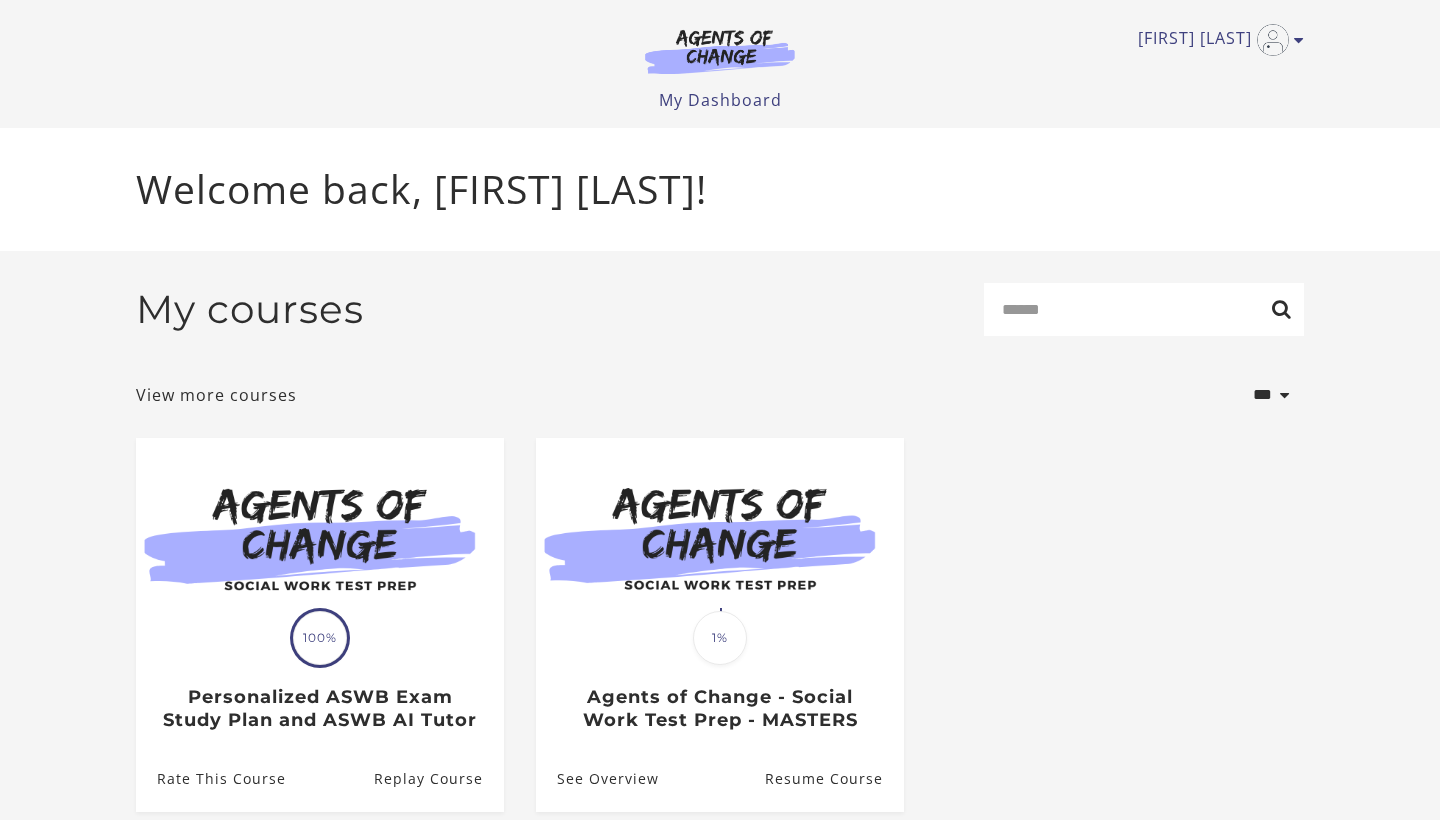 scroll, scrollTop: 0, scrollLeft: 0, axis: both 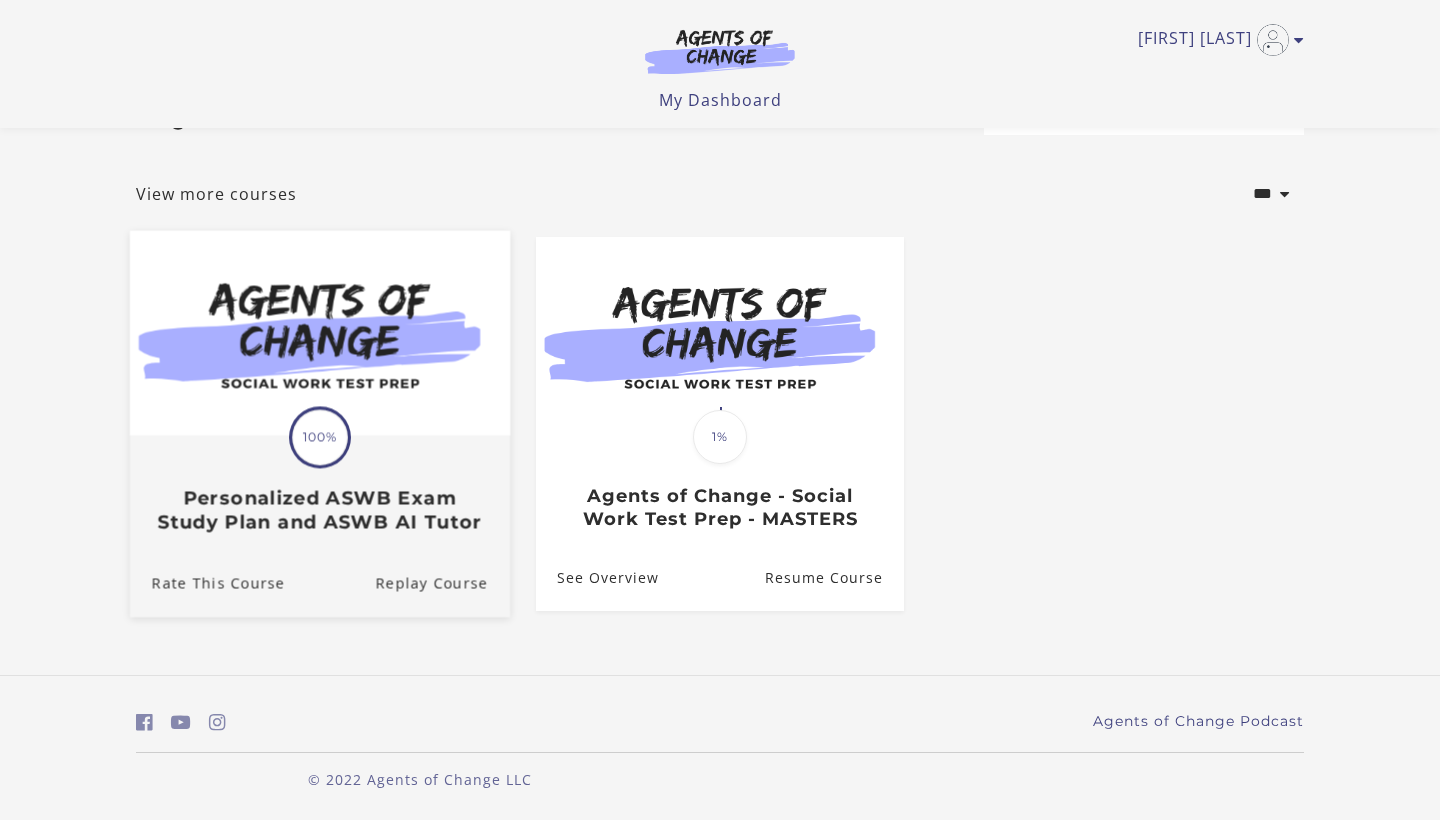 click at bounding box center (320, 332) 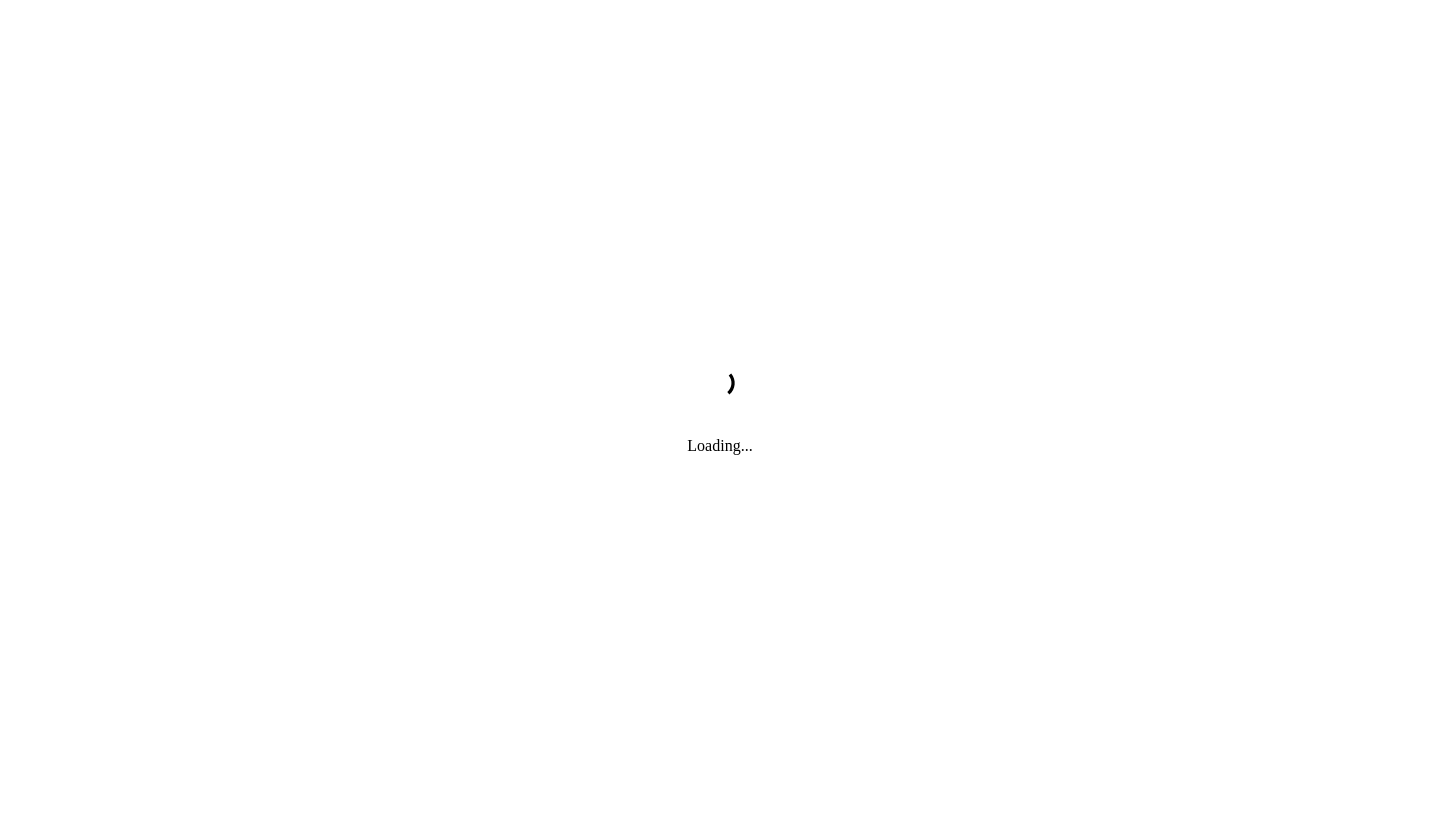 scroll, scrollTop: 0, scrollLeft: 0, axis: both 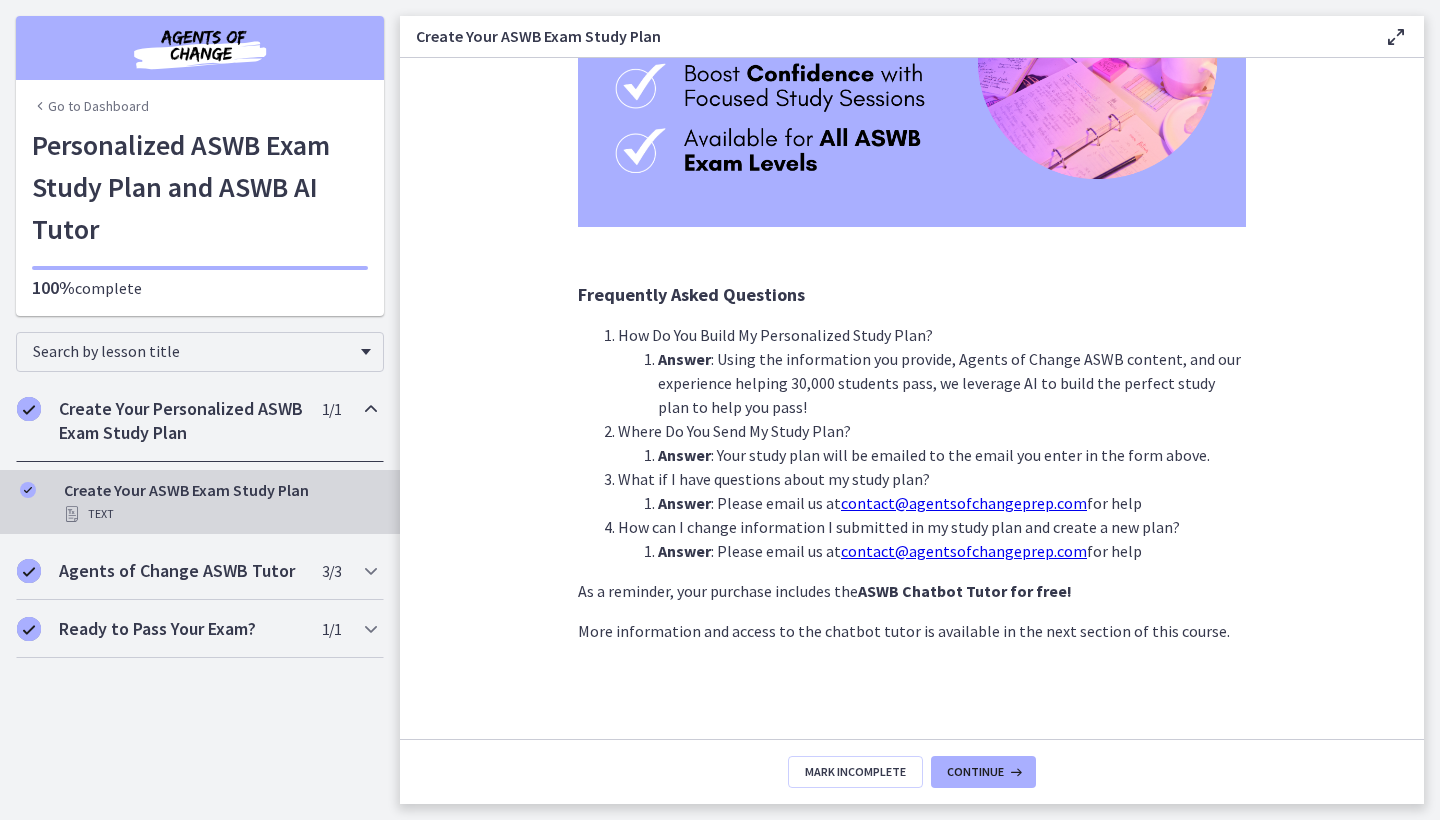 click on "Create Your Personalized ASWB Exam Study Plan
1  /  1
Completed" at bounding box center (200, 421) 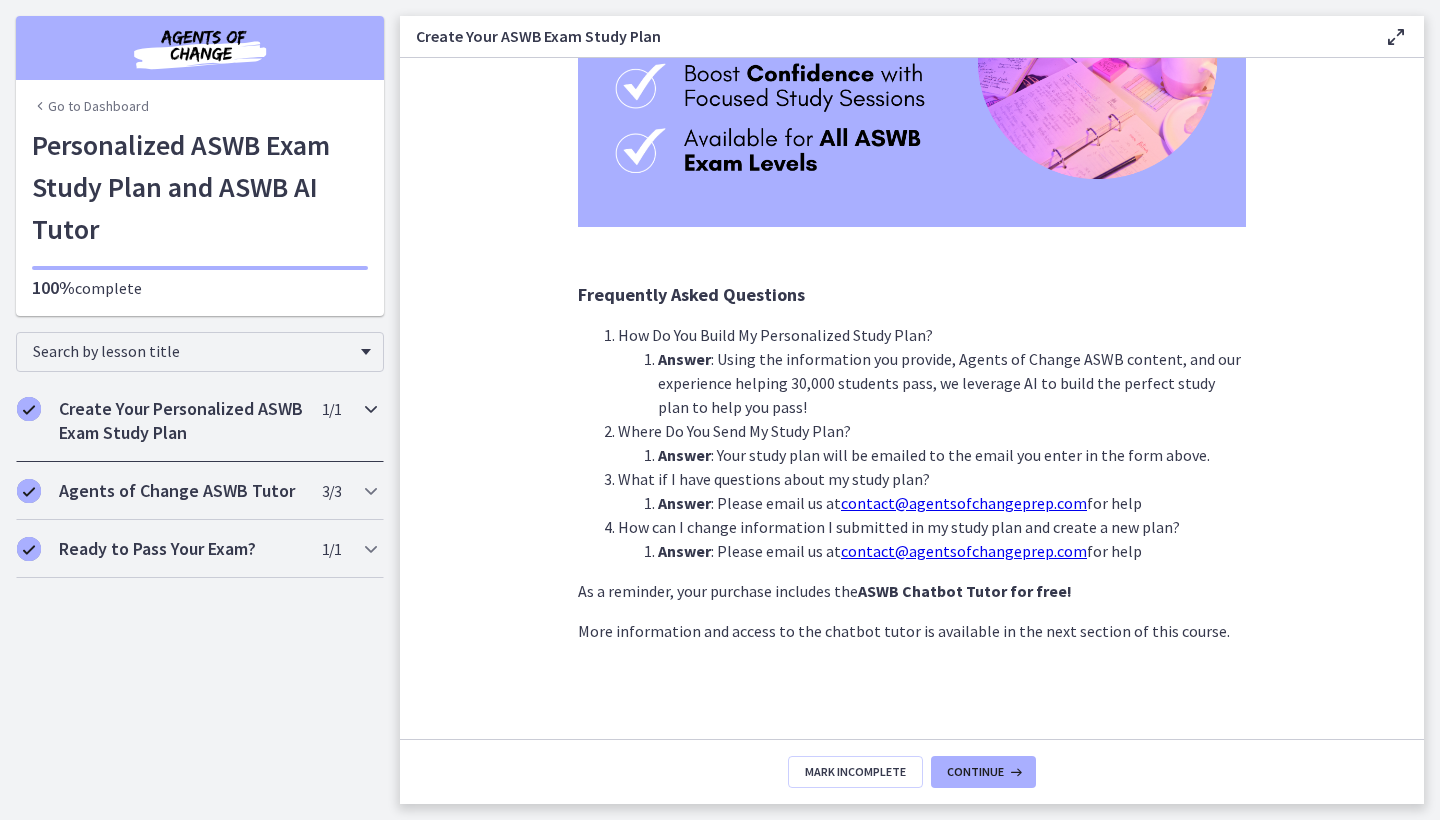 click on "Create Your Personalized ASWB Exam Study Plan
1  /  1
Completed" at bounding box center [200, 421] 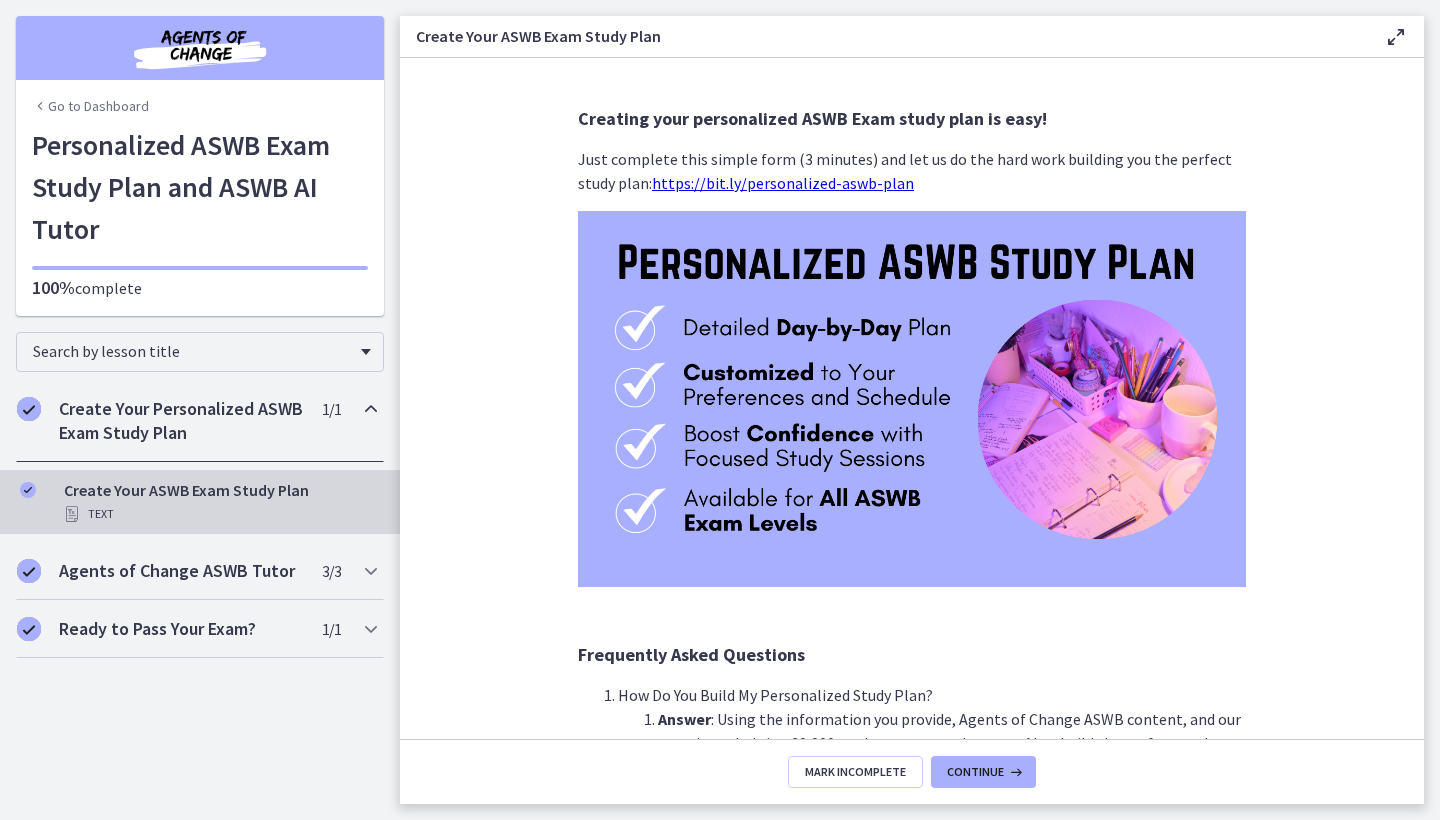 scroll, scrollTop: 0, scrollLeft: 0, axis: both 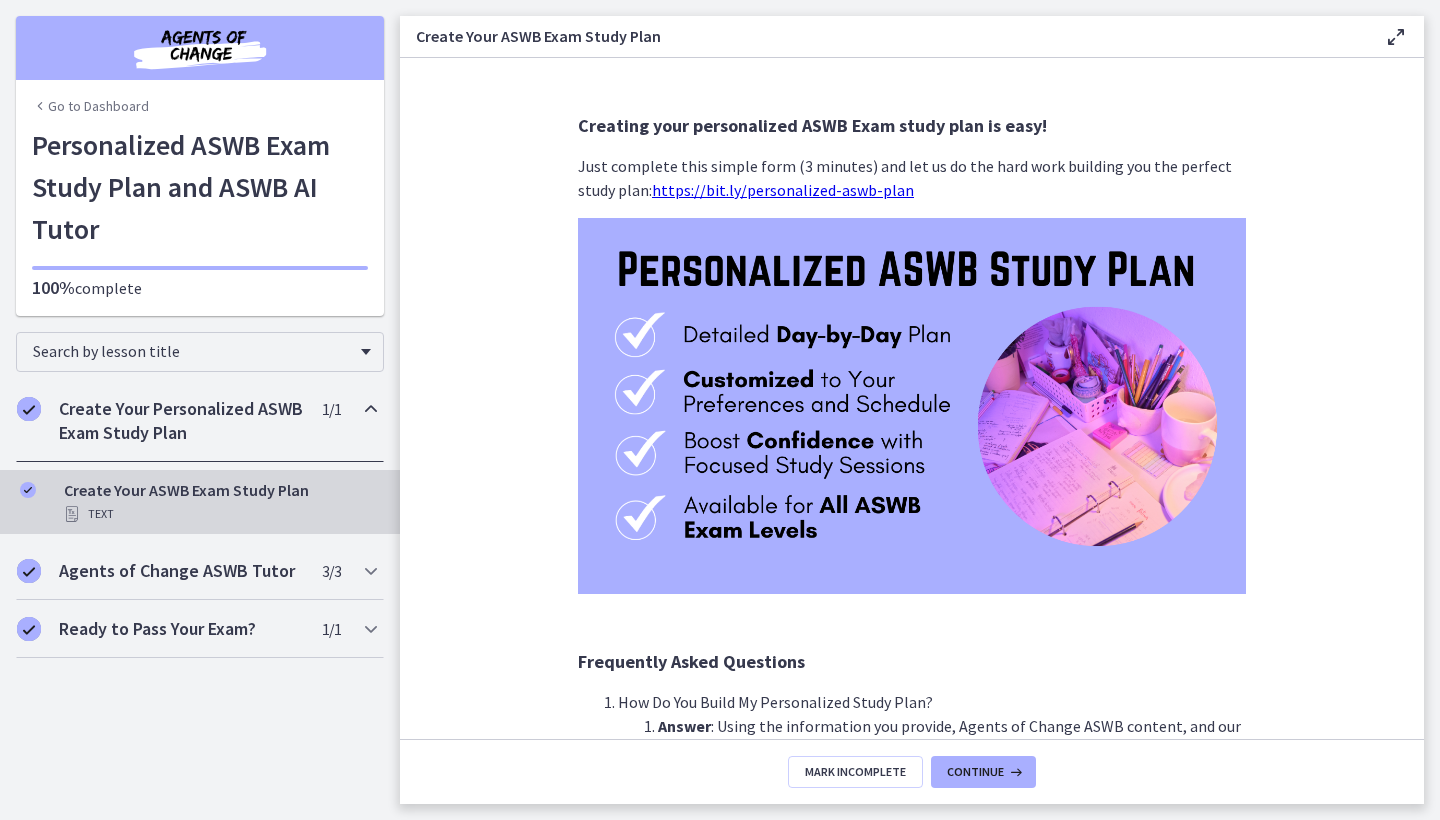 click on "https://bit.ly/personalized-aswb-plan" at bounding box center (783, 190) 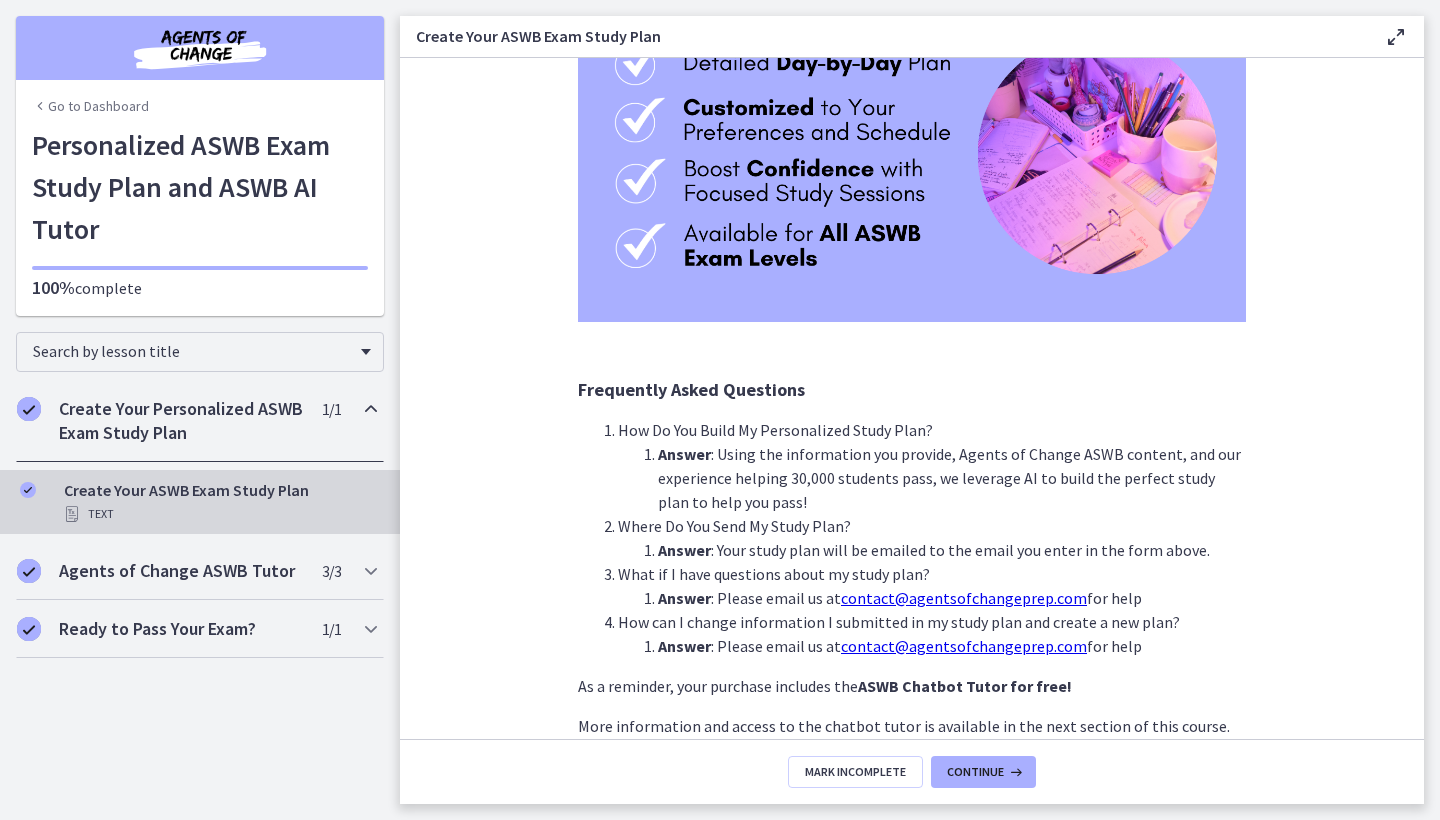scroll, scrollTop: 274, scrollLeft: 0, axis: vertical 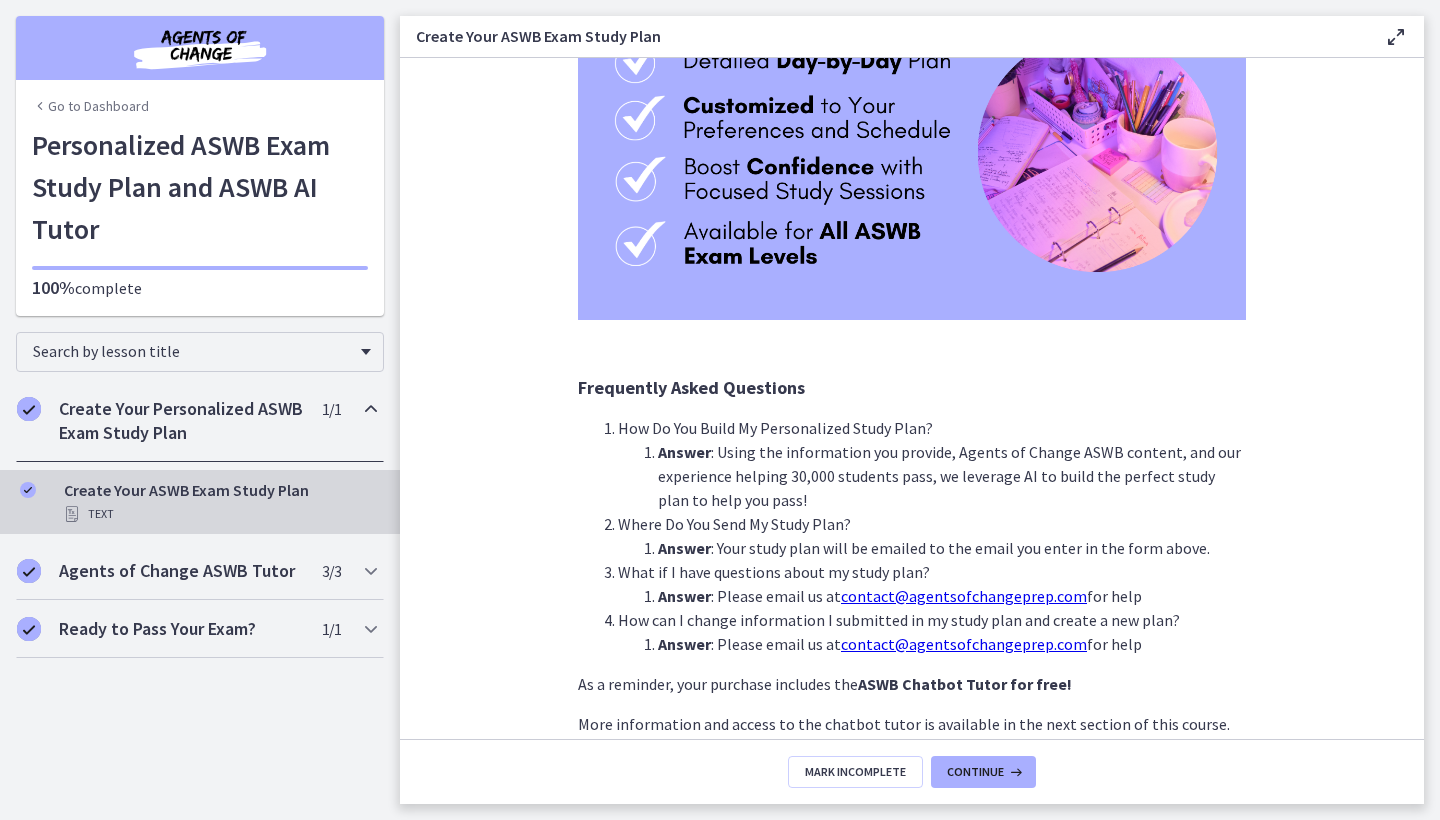 click at bounding box center [912, 348] 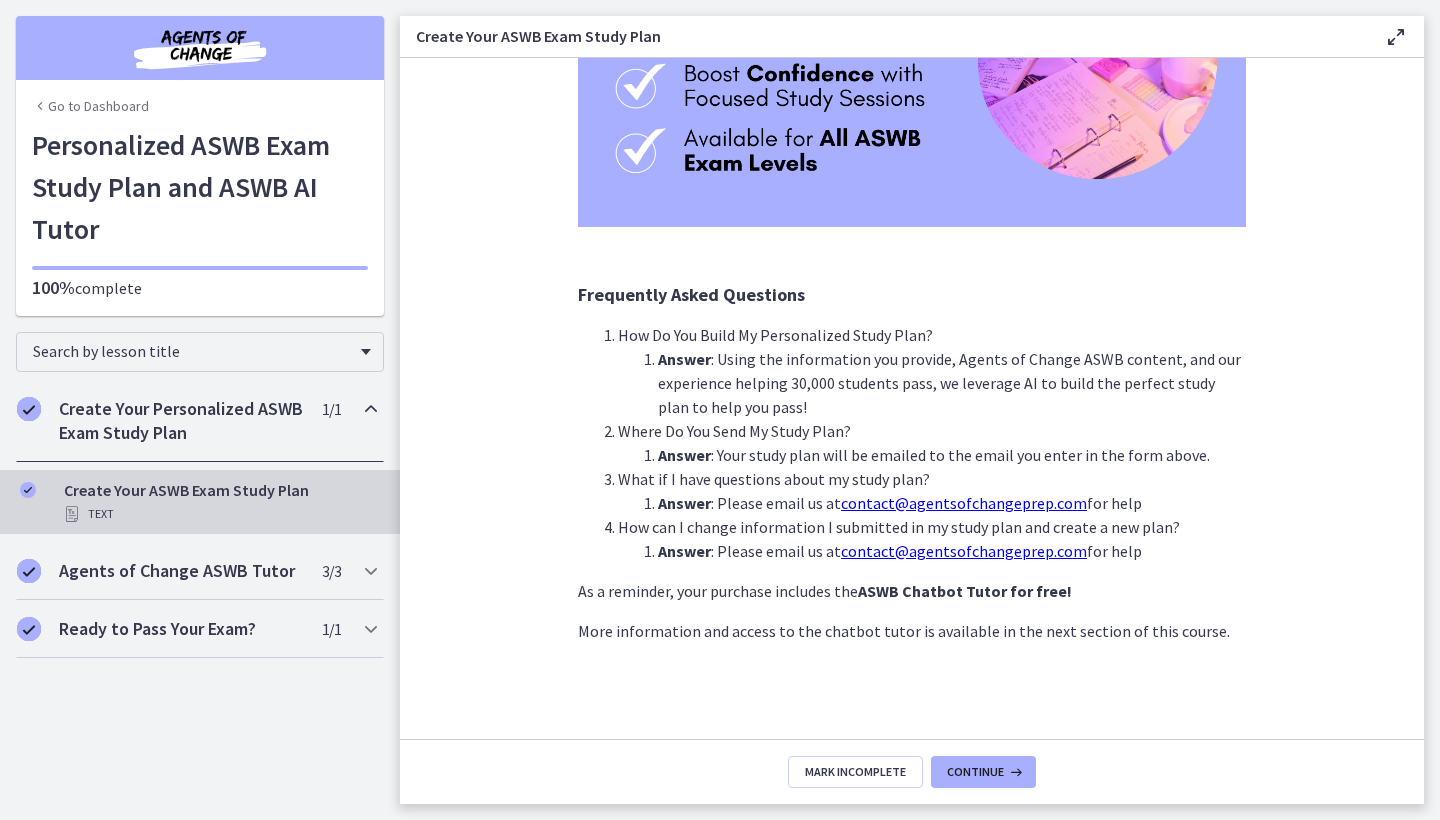 scroll, scrollTop: 367, scrollLeft: 0, axis: vertical 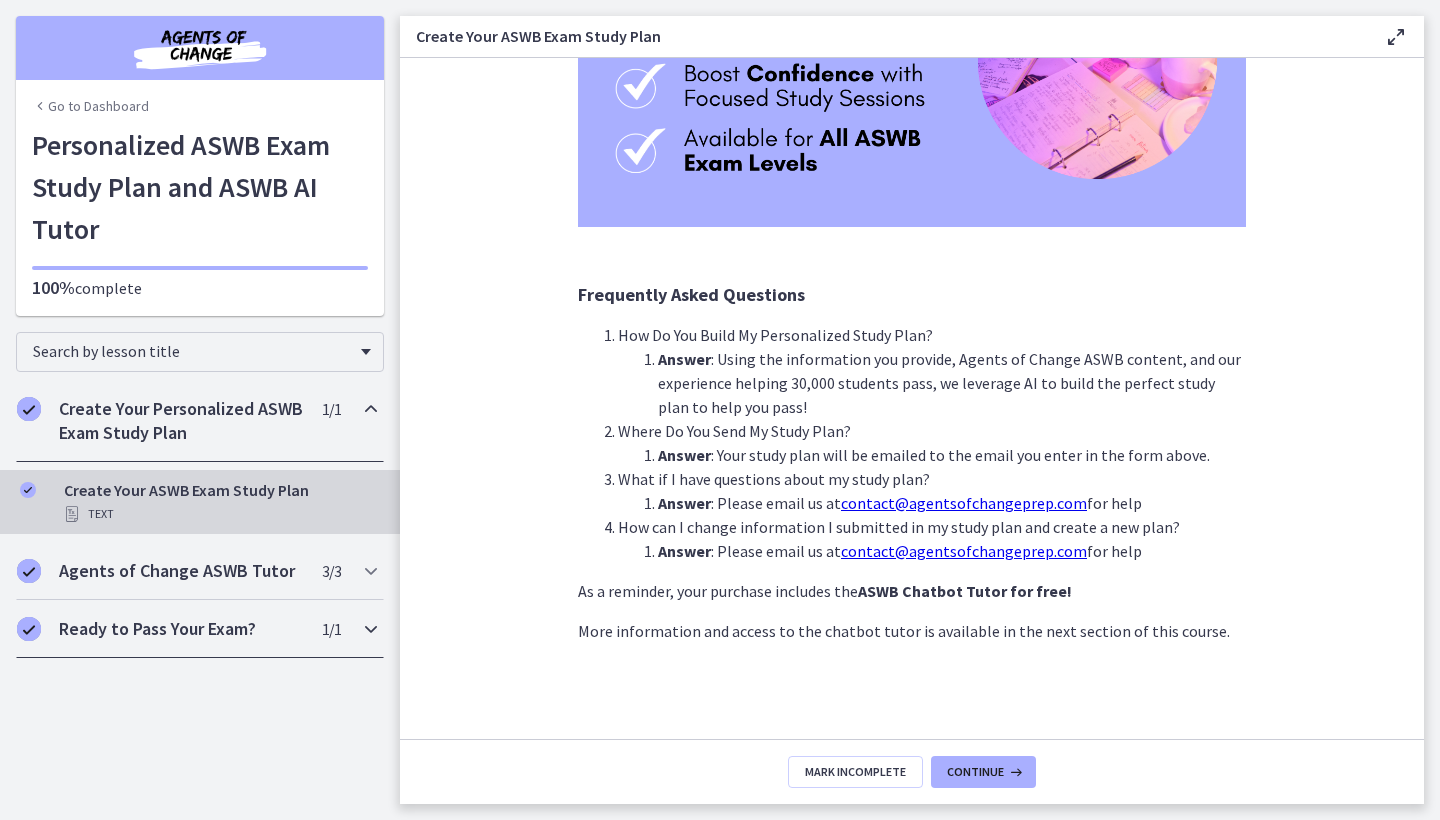 click on "Ready to Pass Your Exam?
1  /  1
Completed" at bounding box center (200, 629) 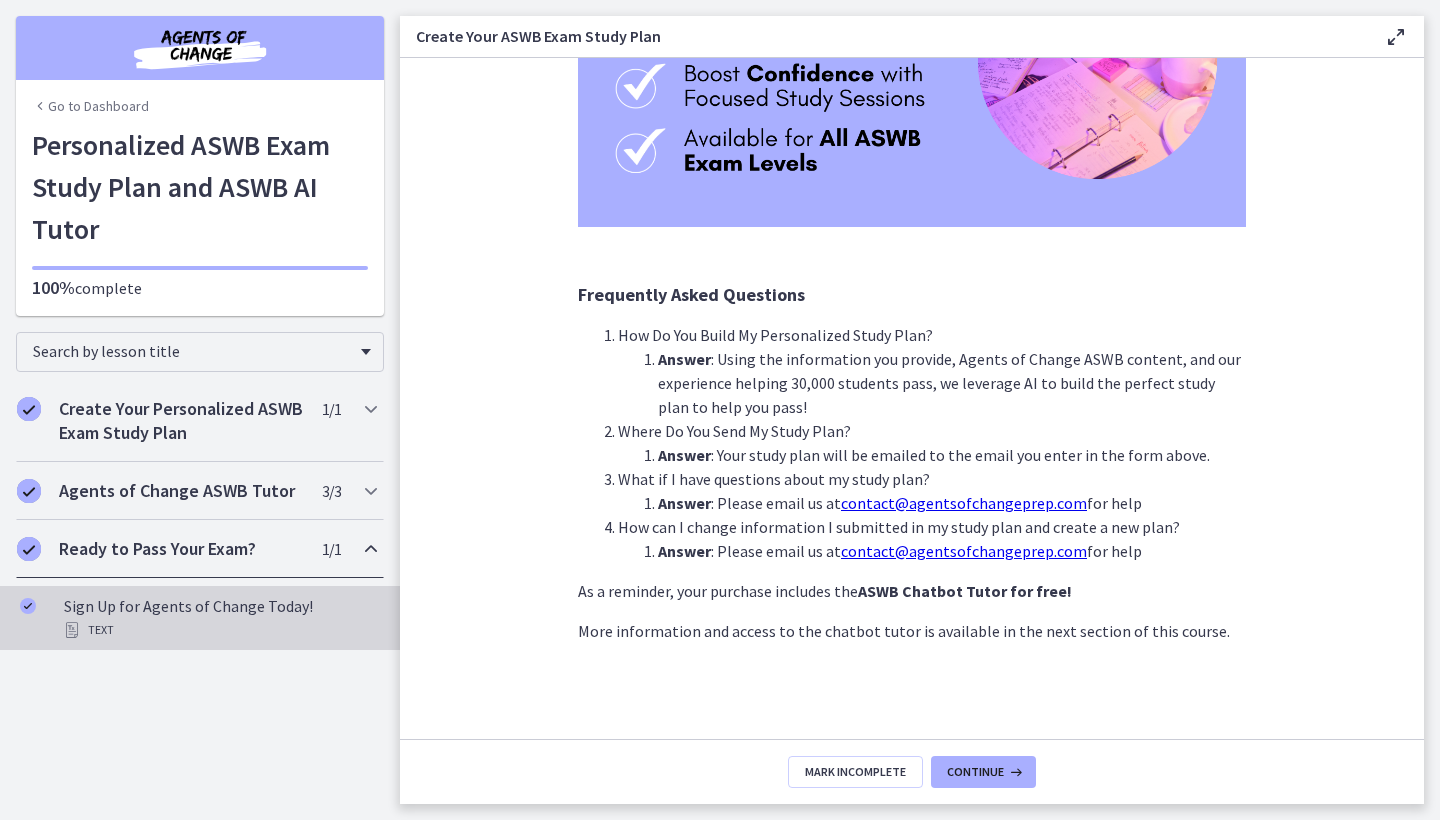 click on "Text" at bounding box center [220, 630] 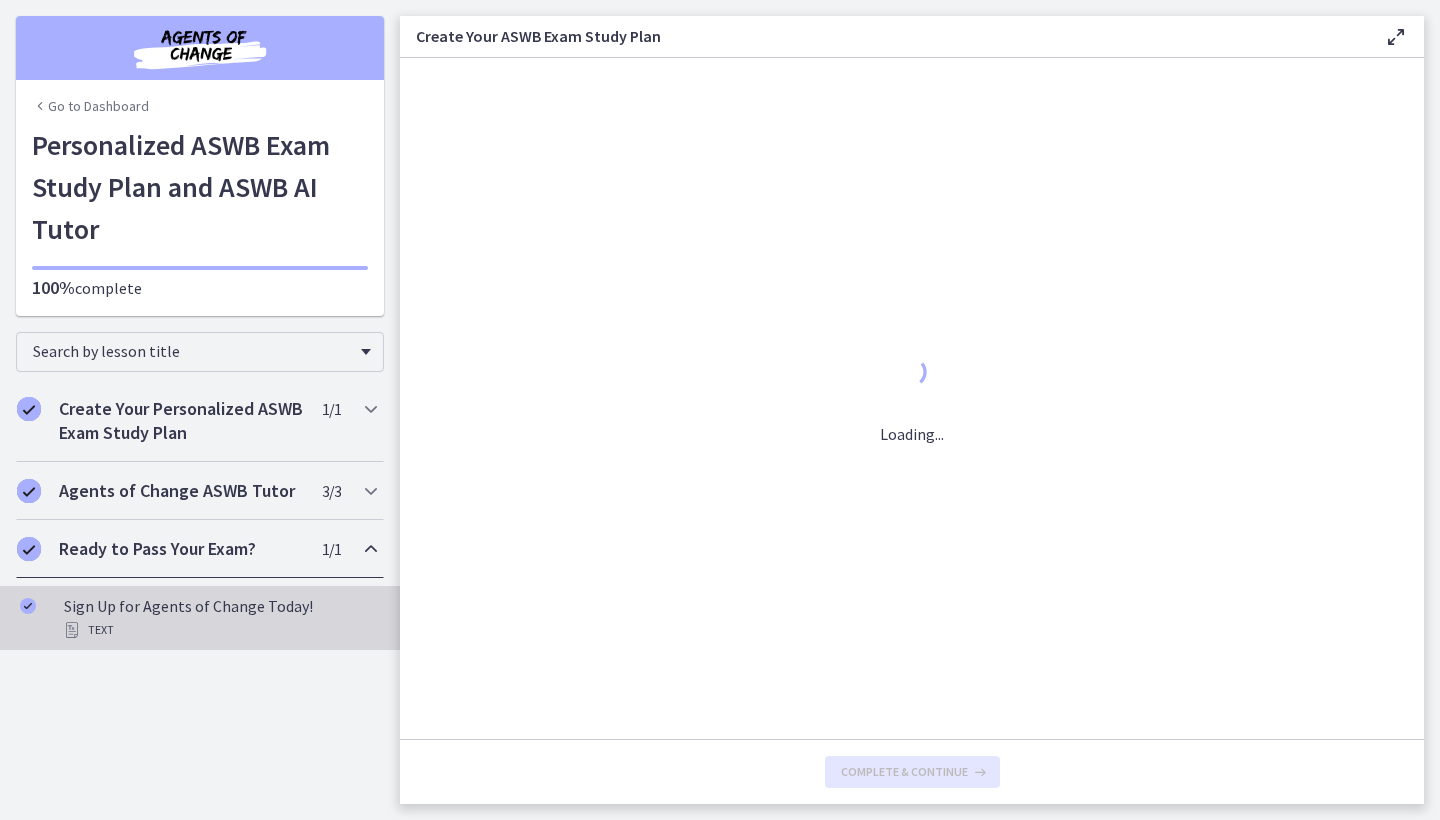 scroll, scrollTop: 0, scrollLeft: 0, axis: both 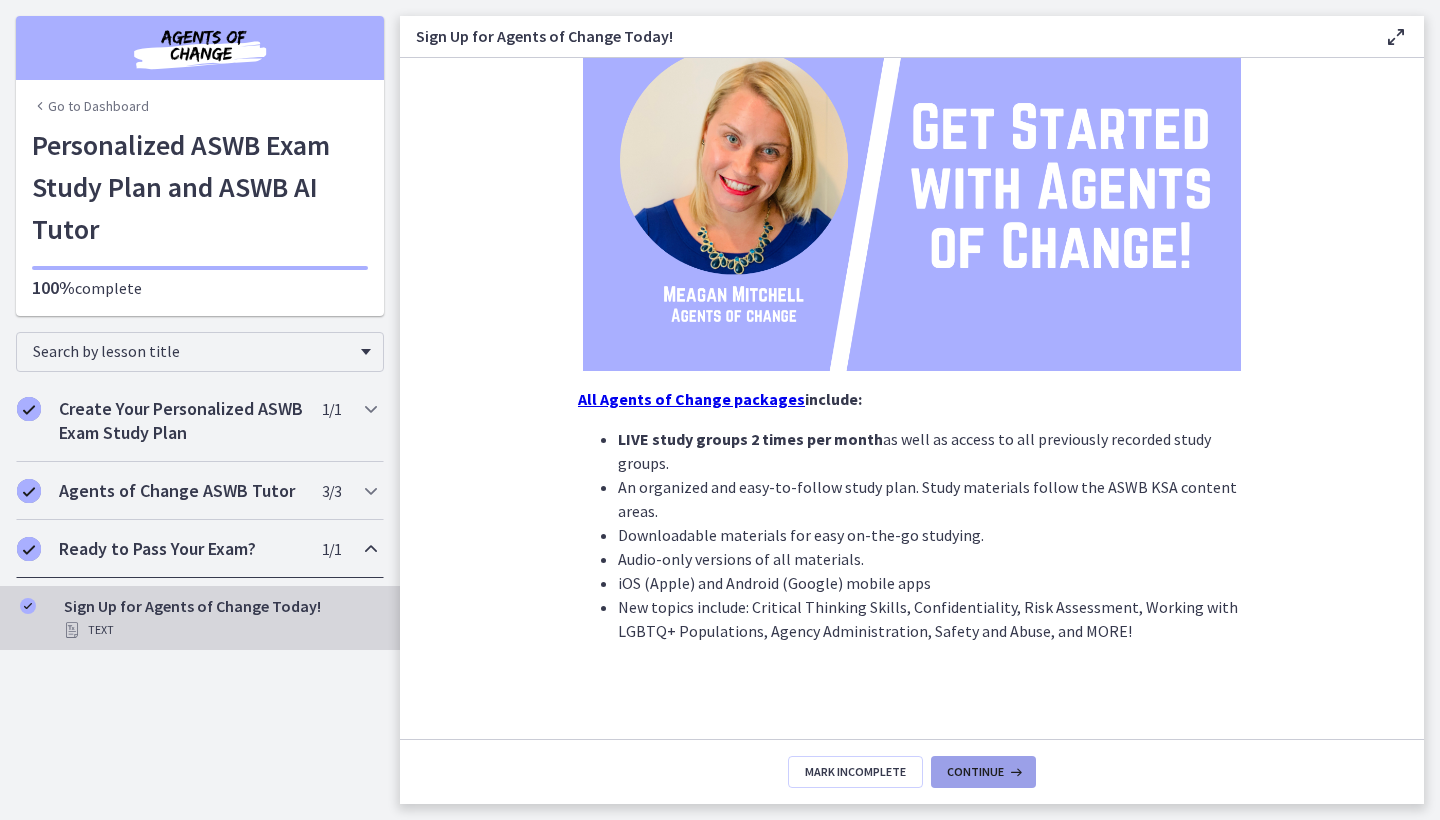 click on "Continue" at bounding box center [975, 772] 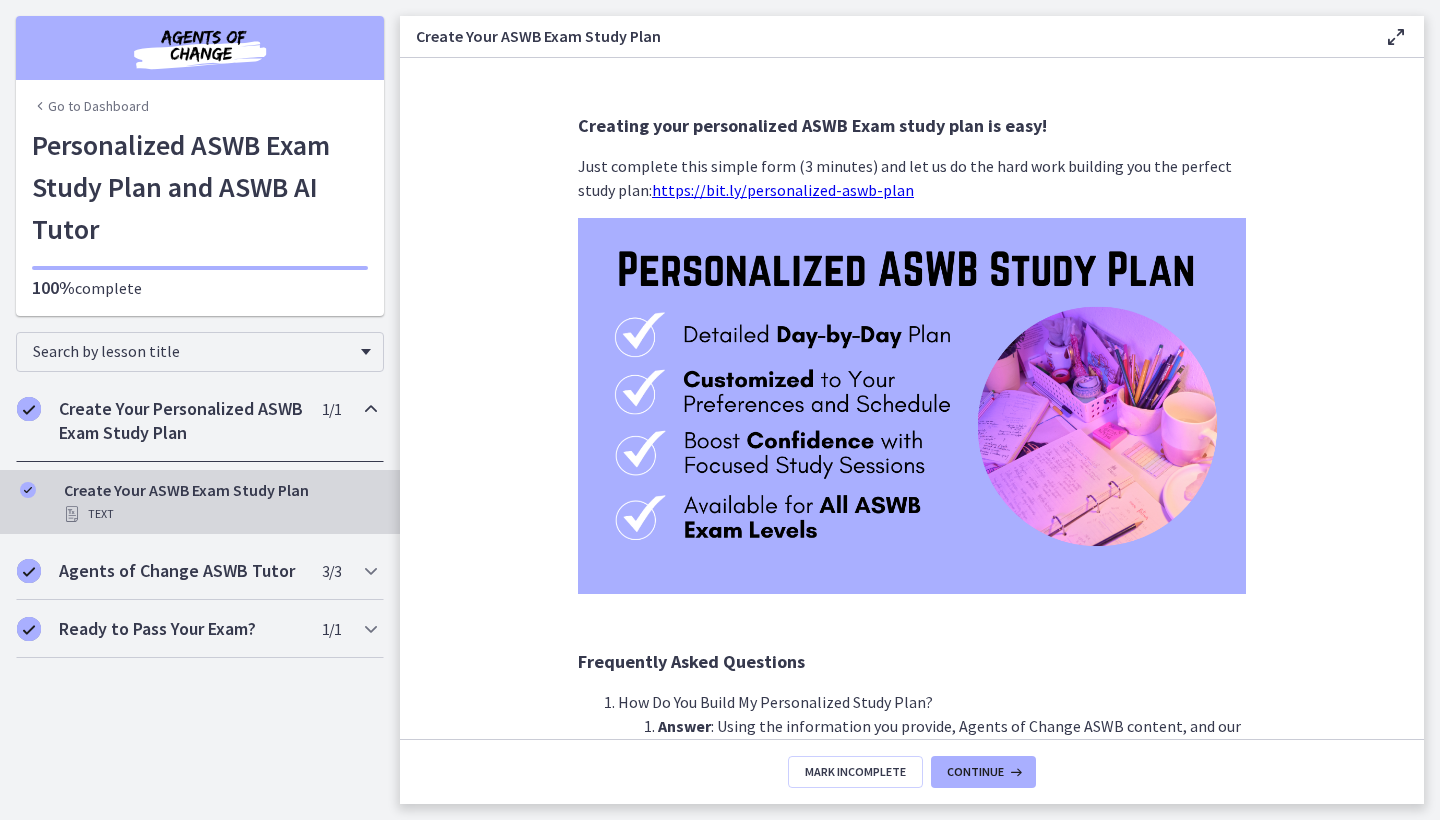 scroll, scrollTop: 0, scrollLeft: 0, axis: both 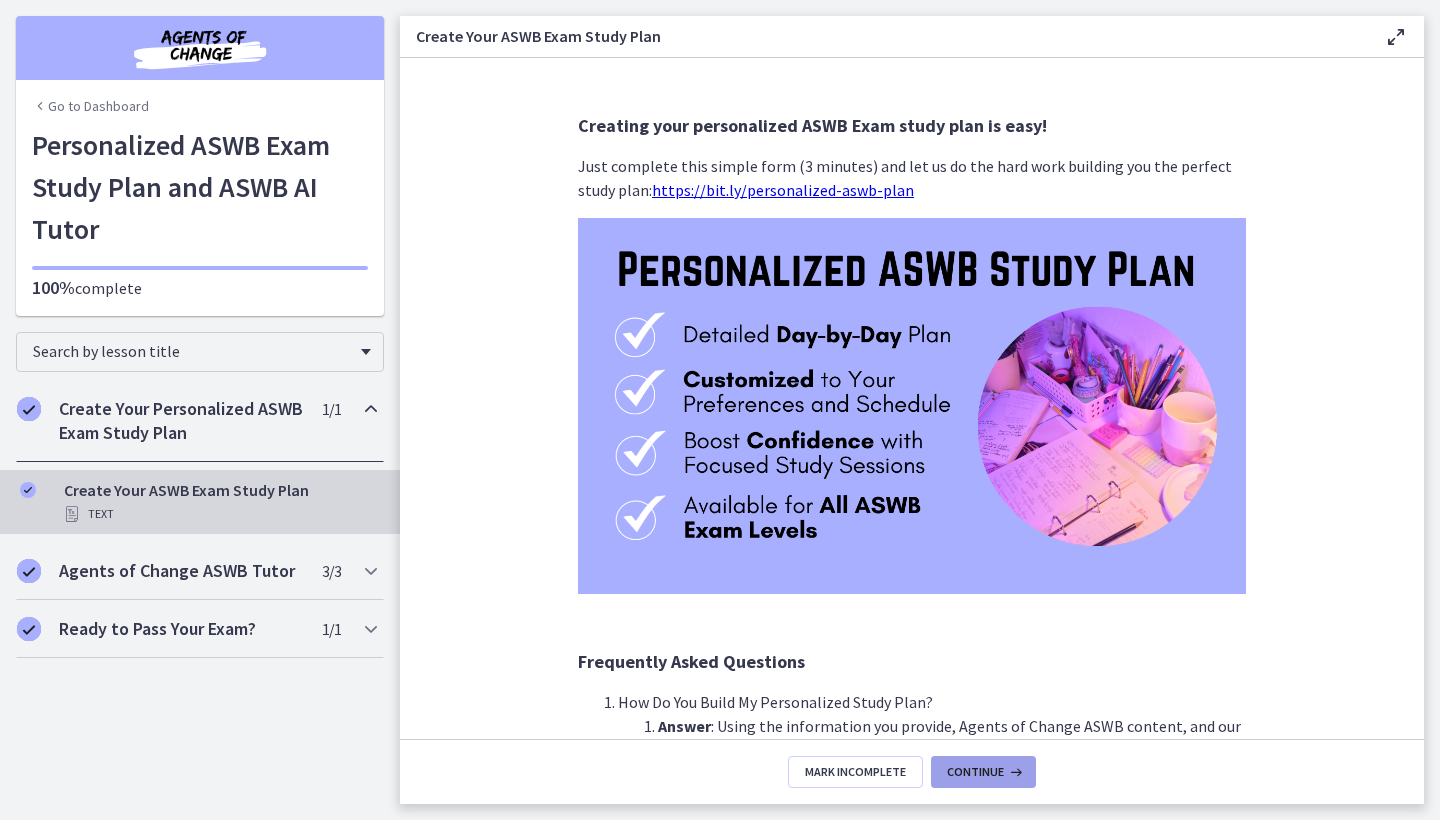 click on "Continue" at bounding box center [983, 772] 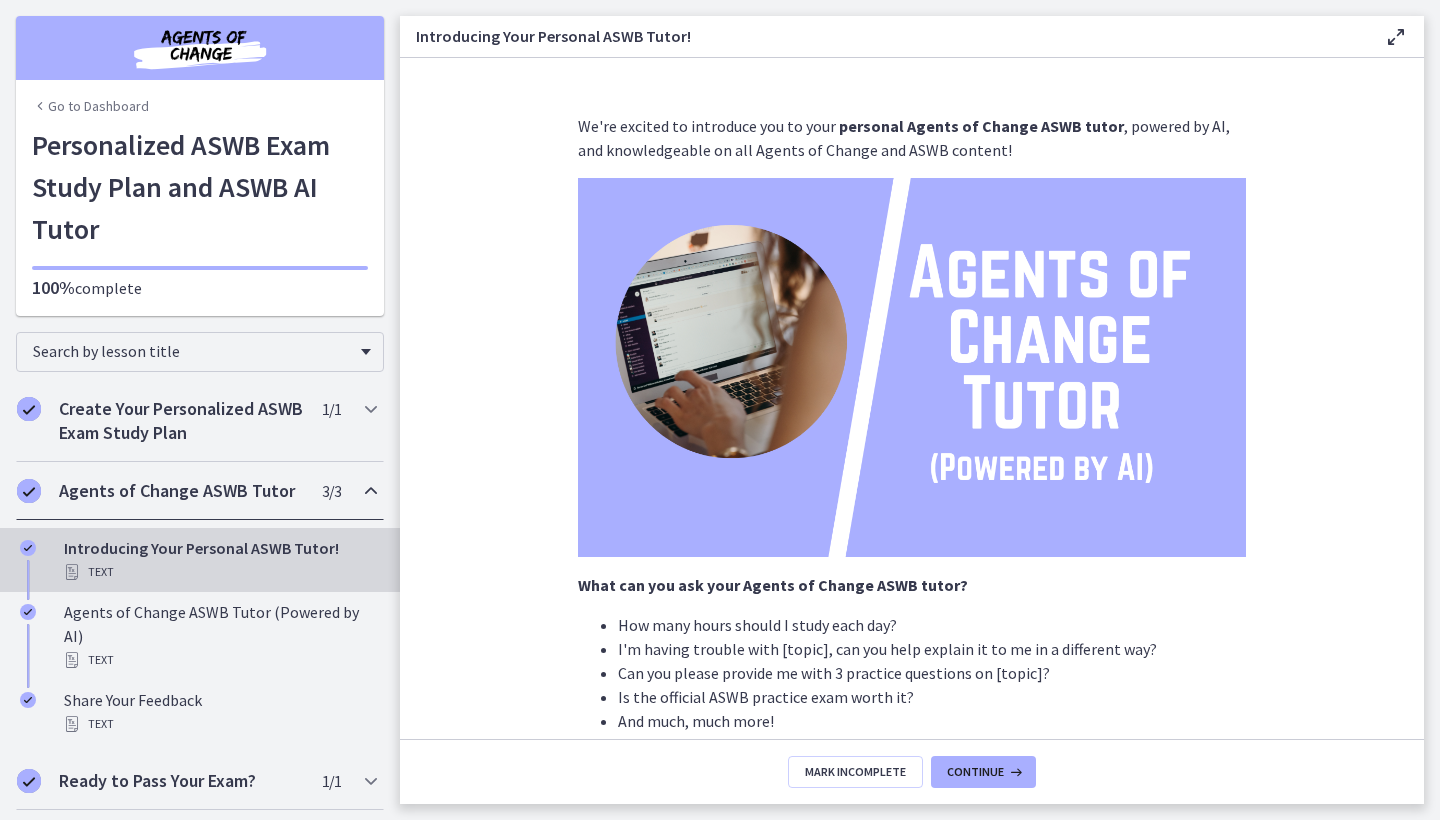click on "Continue" at bounding box center [983, 772] 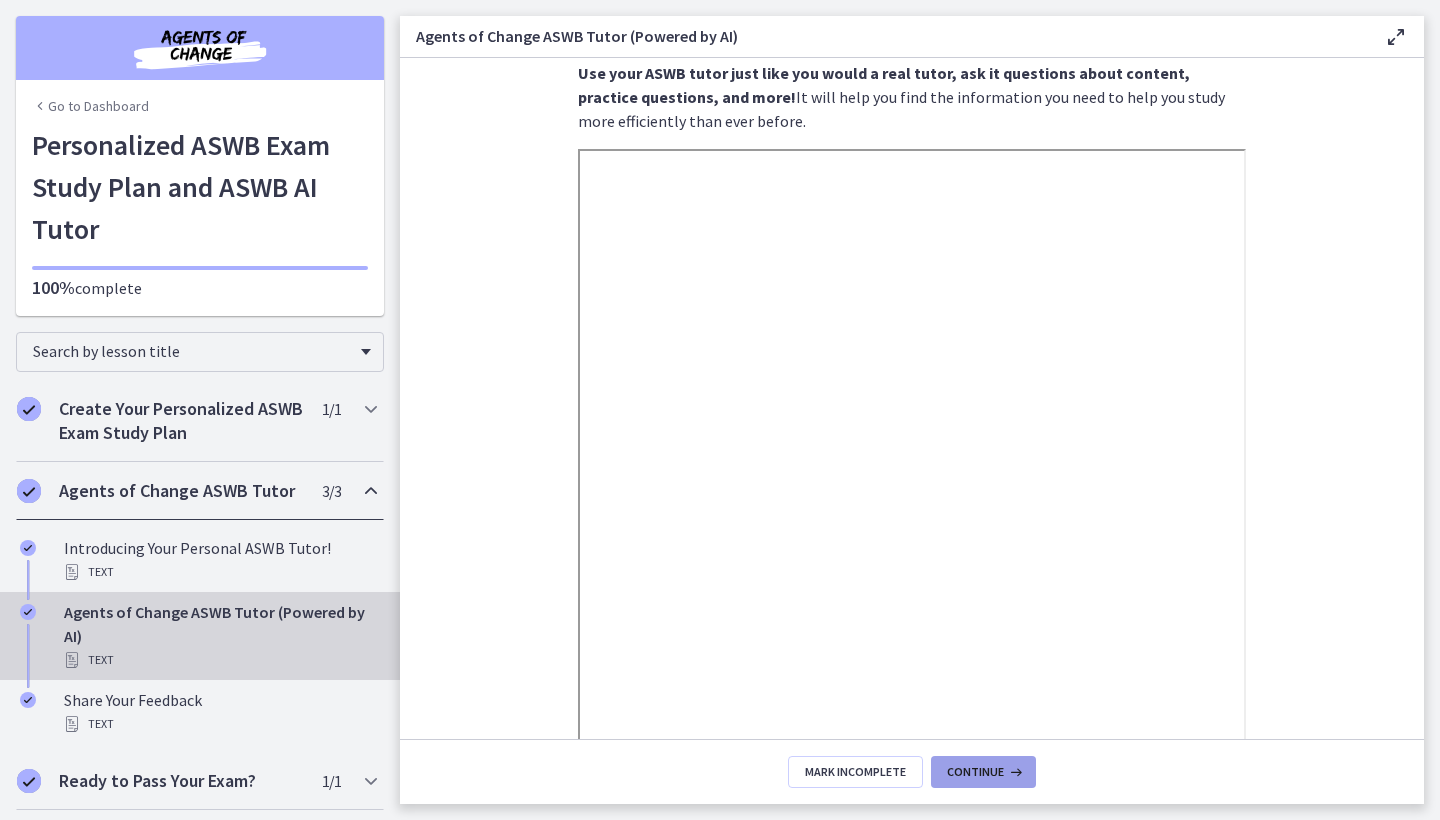 scroll, scrollTop: 50, scrollLeft: 0, axis: vertical 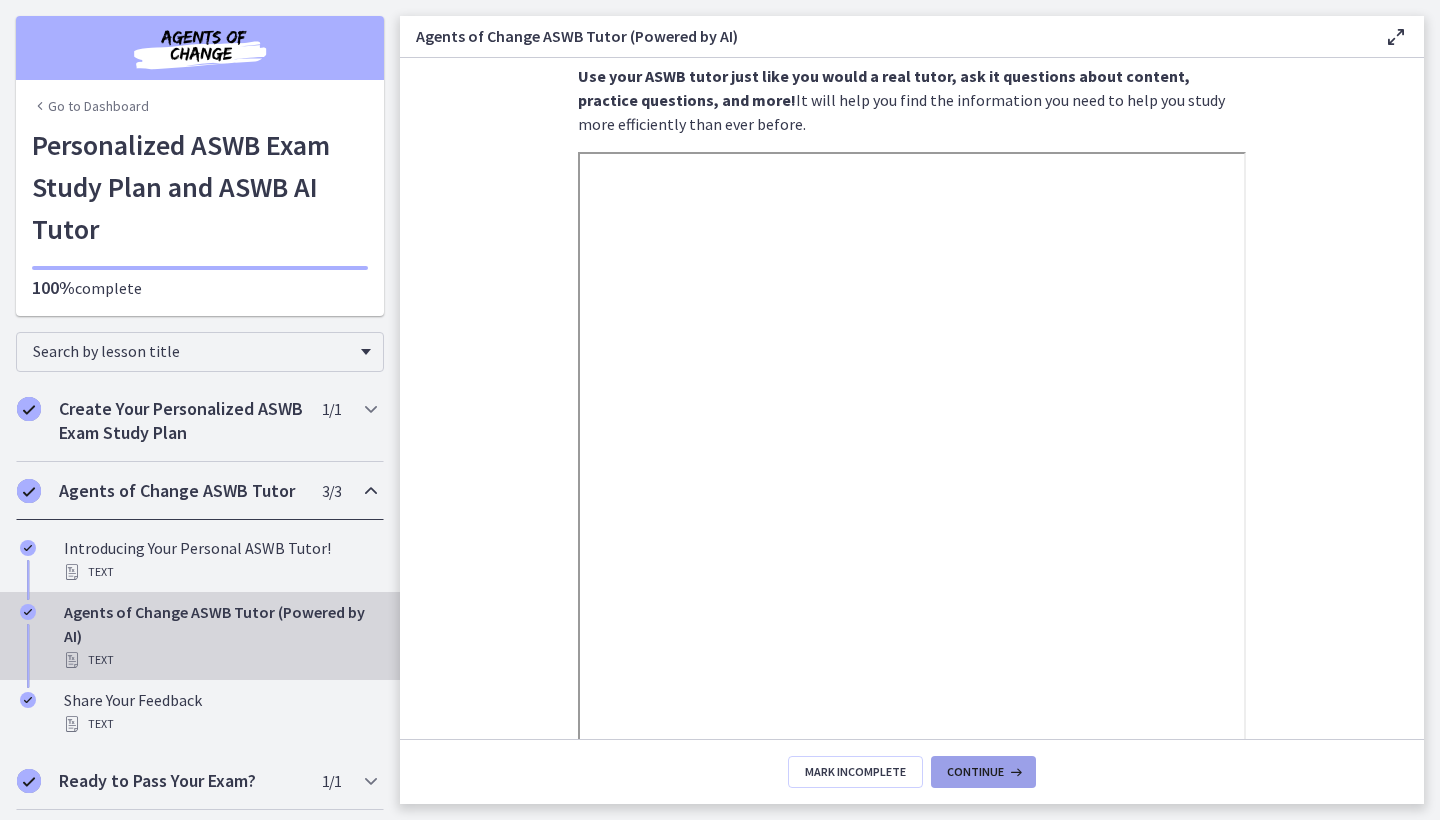 click on "Continue" at bounding box center [975, 772] 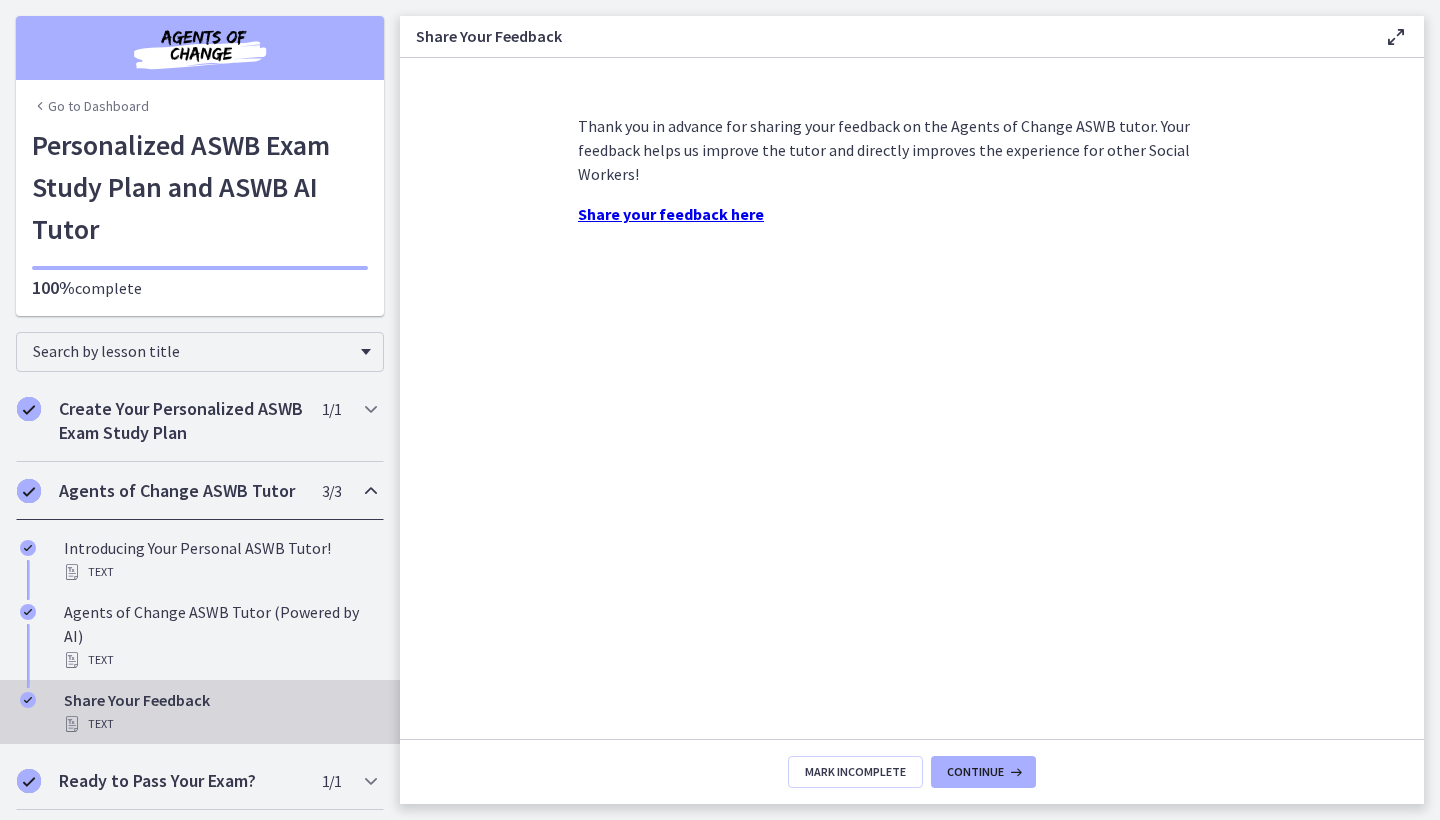 scroll, scrollTop: 0, scrollLeft: 0, axis: both 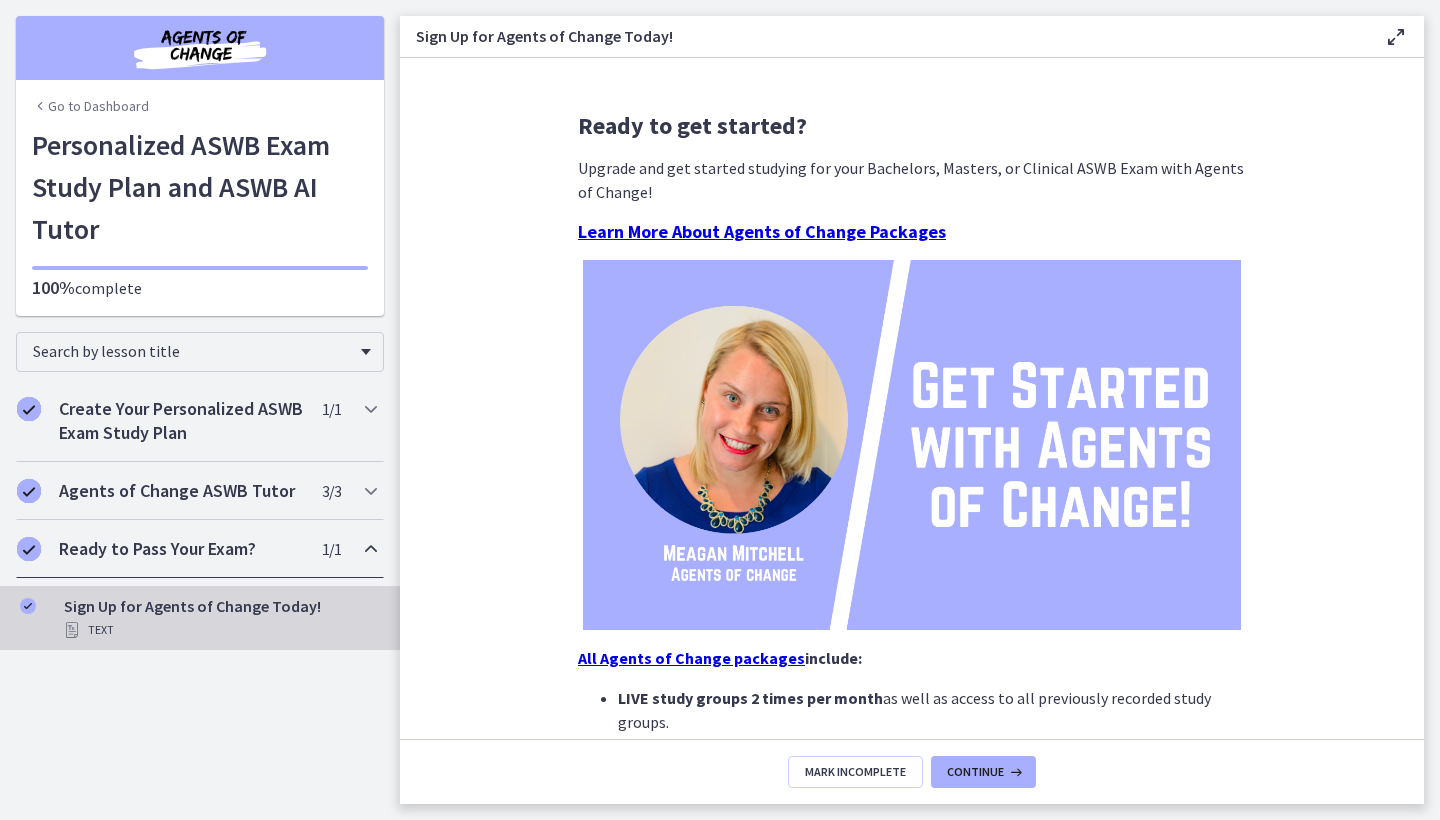 click on "Continue" at bounding box center [975, 772] 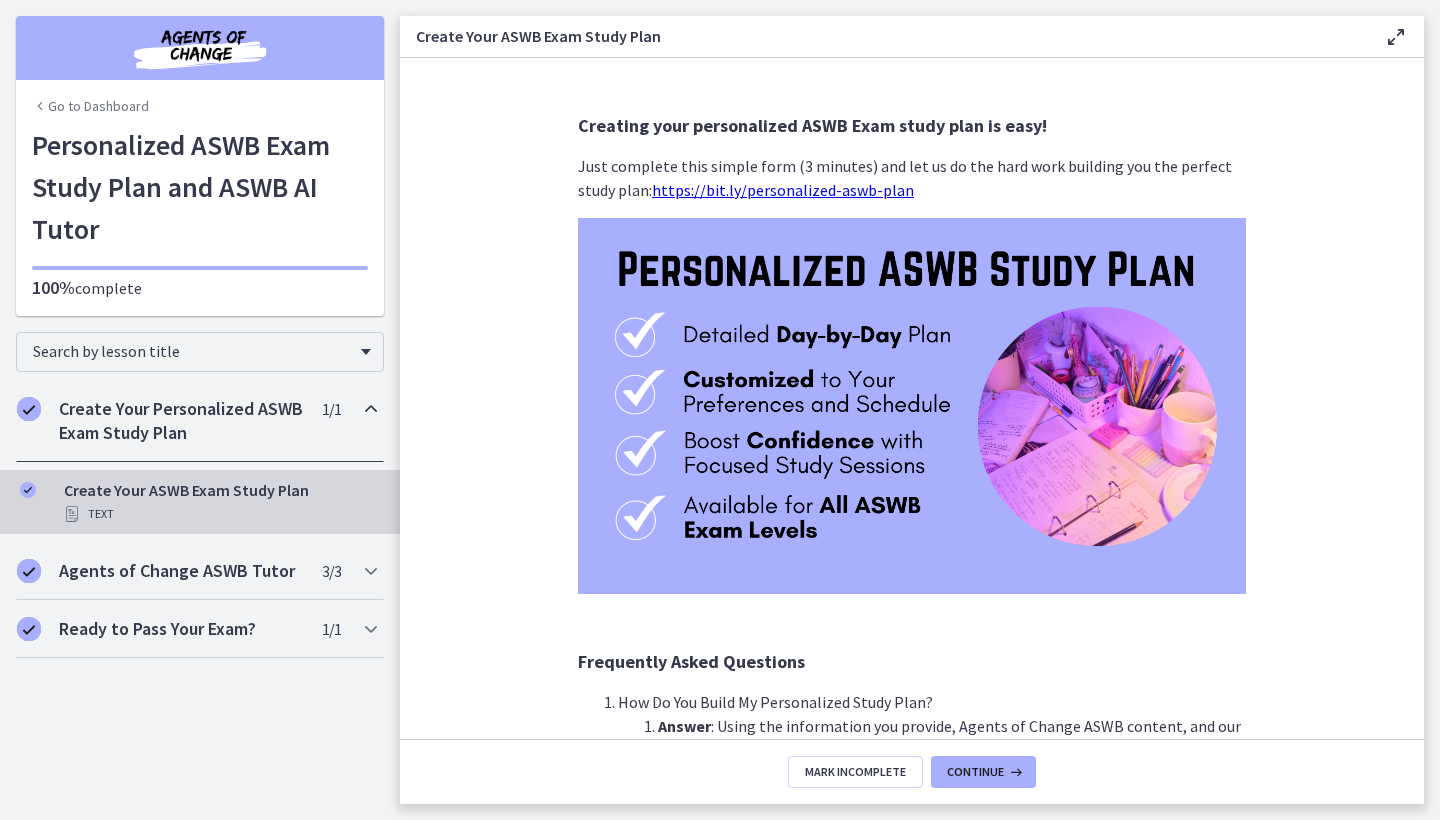 click at bounding box center (1396, 37) 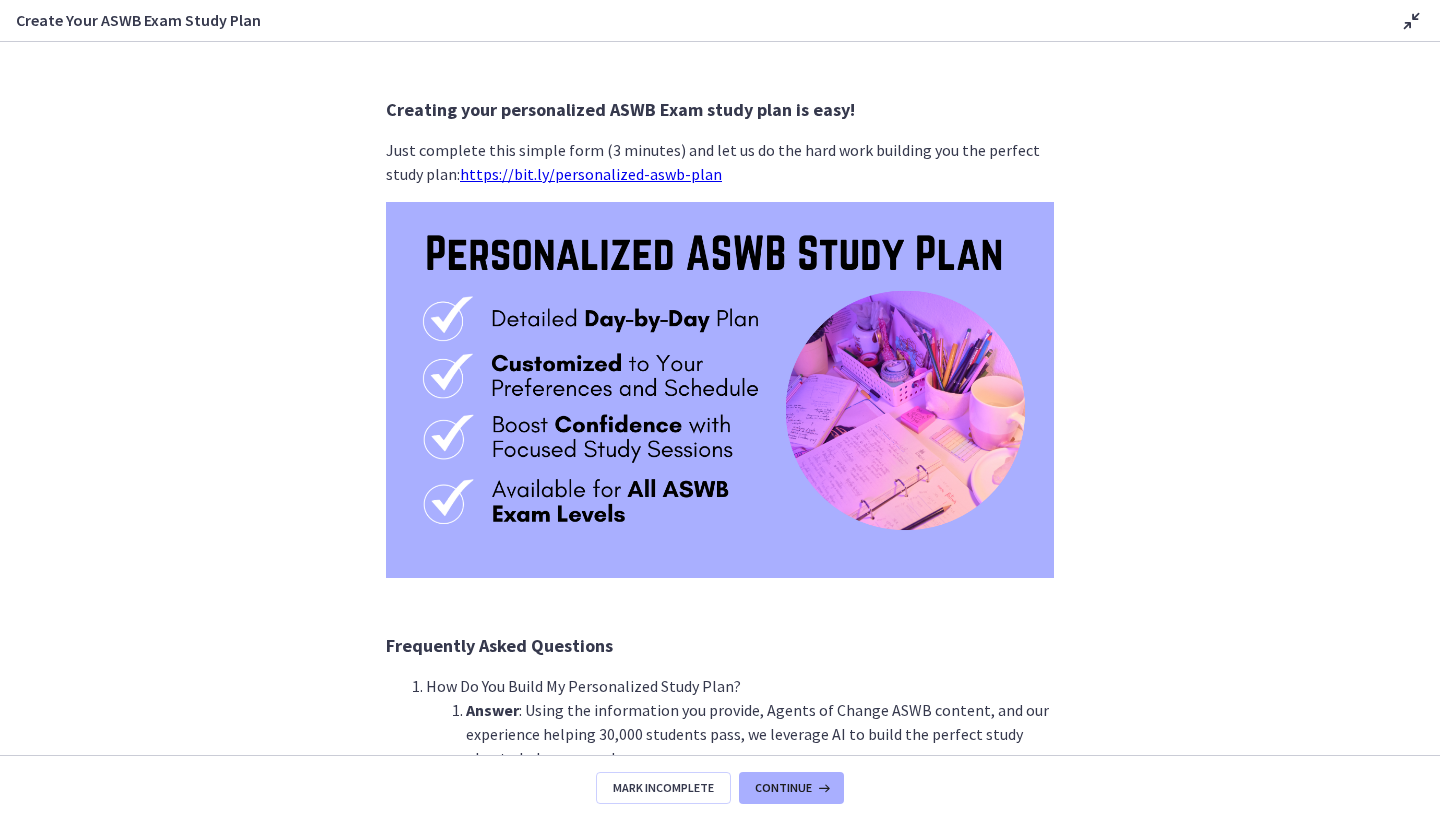 click at bounding box center (1412, 21) 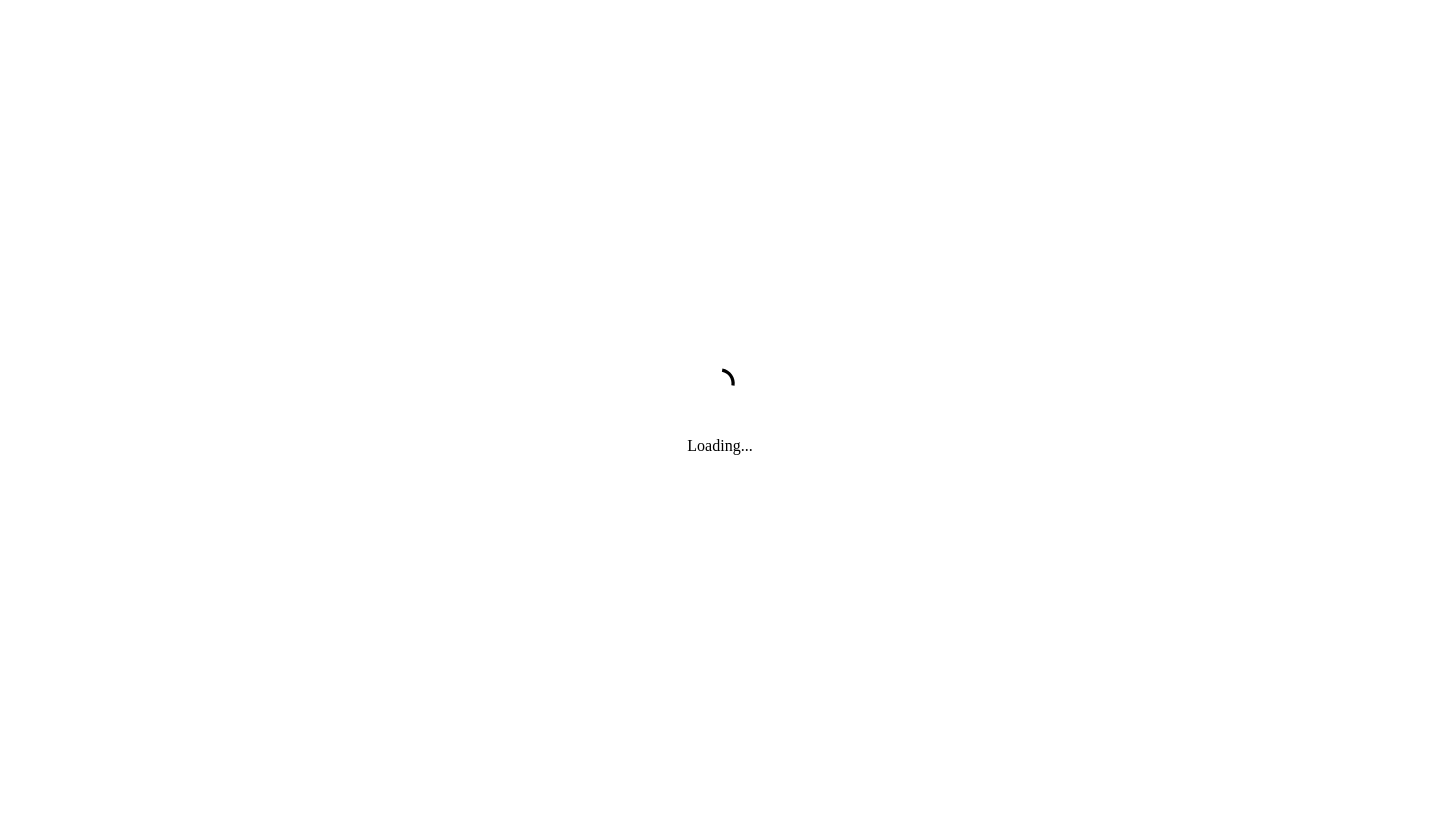 scroll, scrollTop: 0, scrollLeft: 0, axis: both 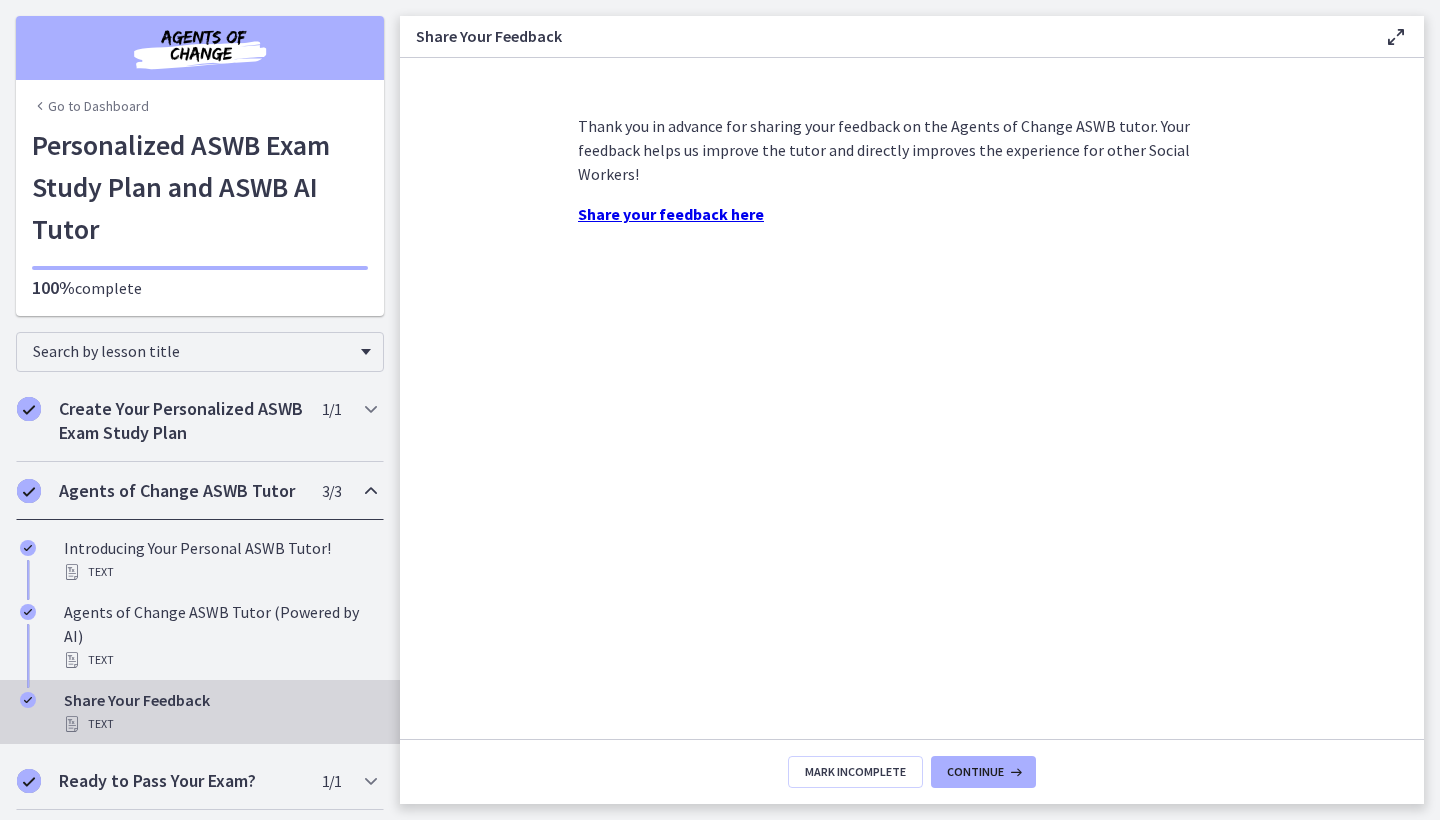 click on "Share Your Feedback
Enable fullscreen
Thank you in advance for sharing your feedback on the Agents of Change ASWB tutor. Your feedback helps us improve the tutor and directly improves the experience for other Social Workers! Share your feedback here
Mark Incomplete
Continue" at bounding box center (920, 410) 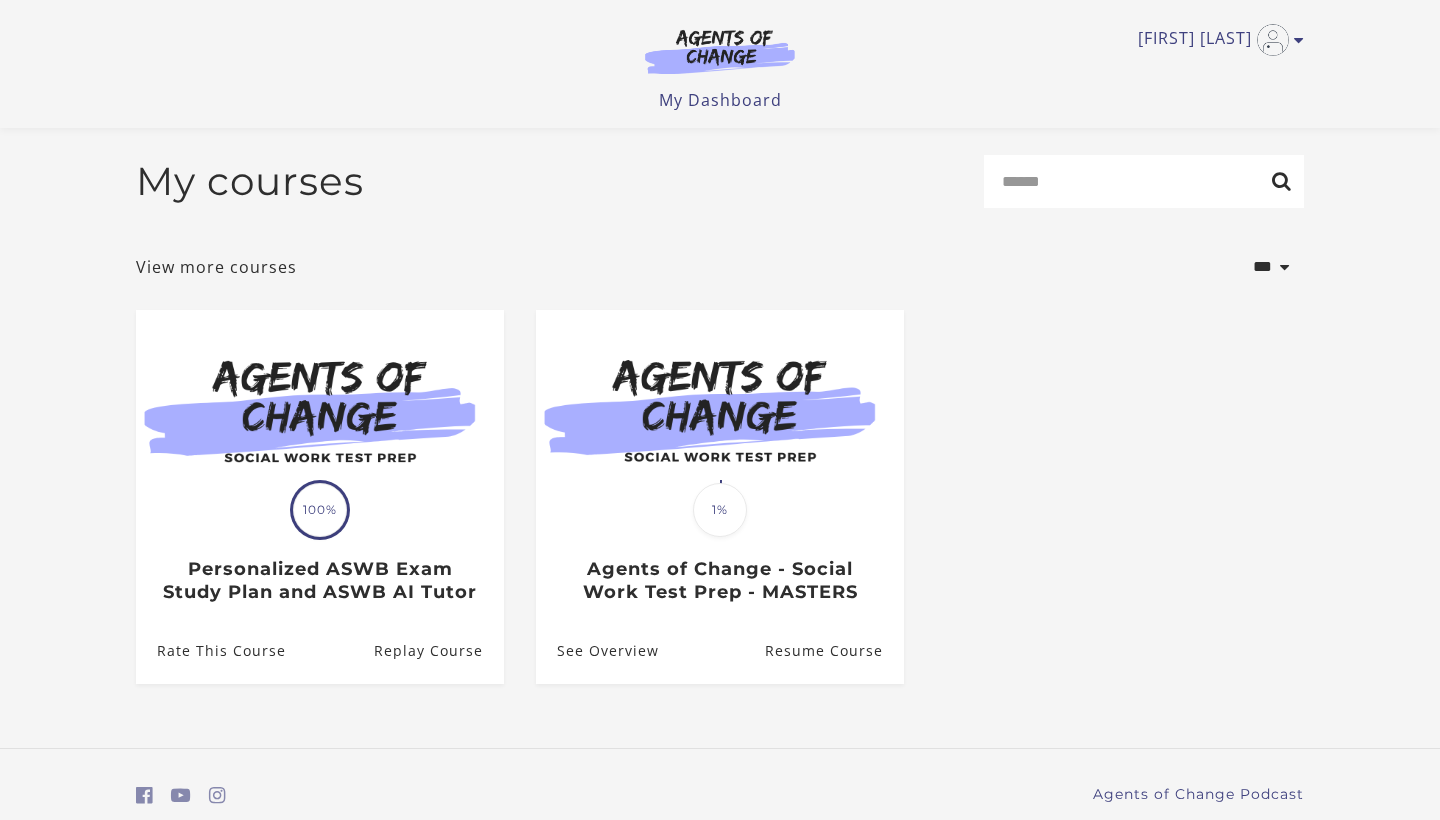 scroll, scrollTop: 76, scrollLeft: 0, axis: vertical 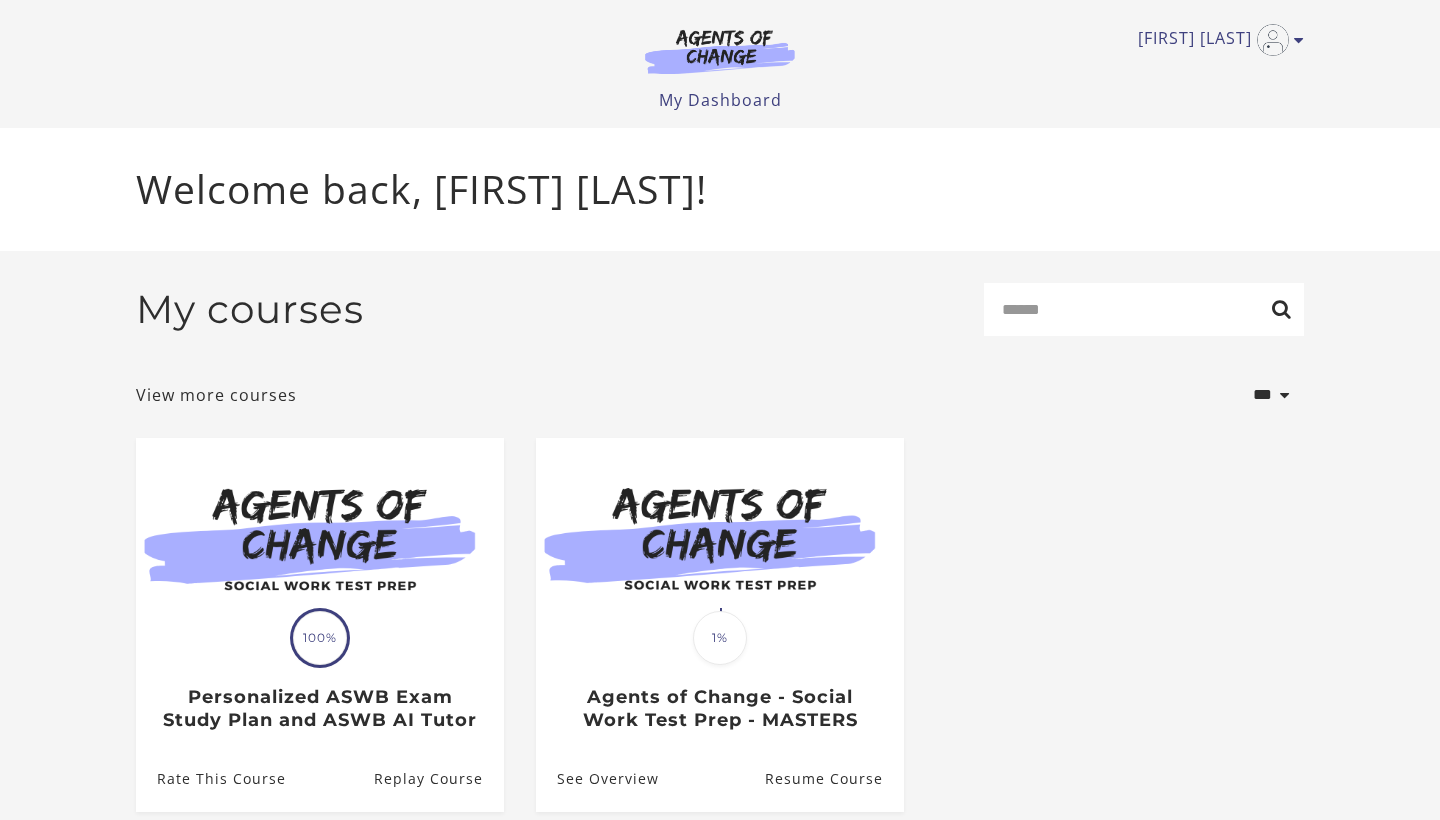 click on "Brisa Z
My Account
Support
Sign Out" at bounding box center [720, 40] 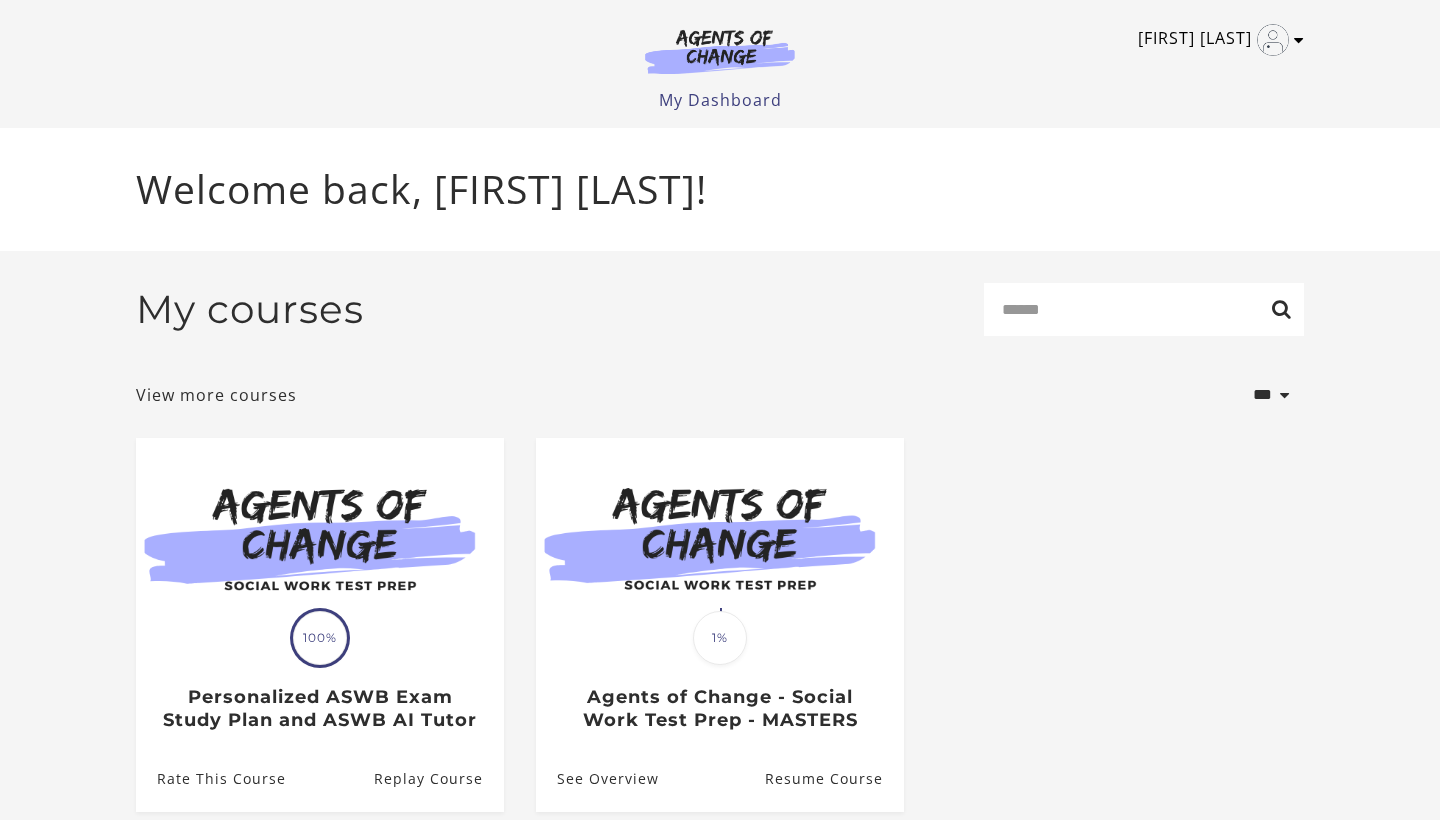 click on "Brisa Z" at bounding box center [1216, 40] 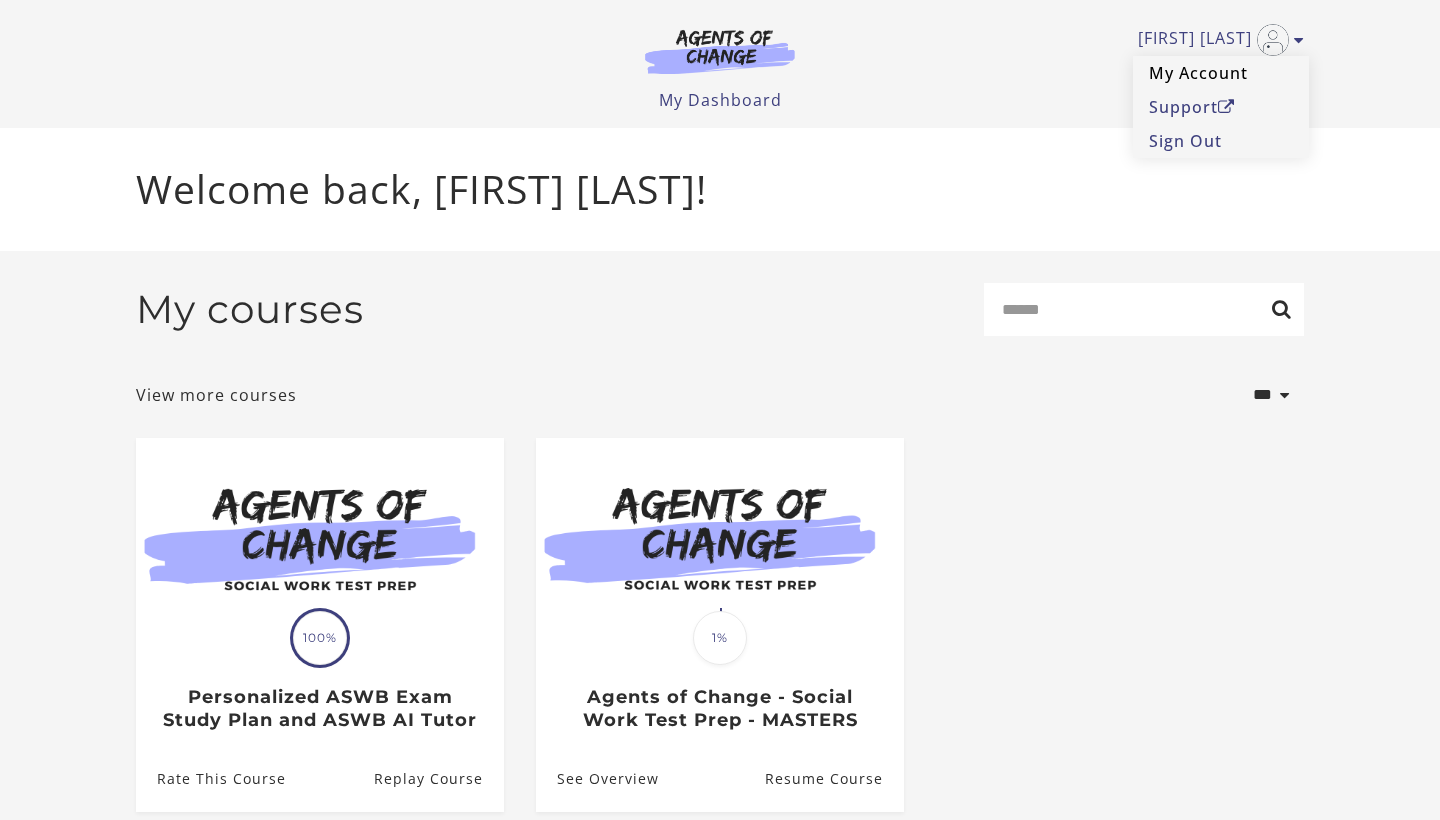 click on "My Account" at bounding box center [1221, 73] 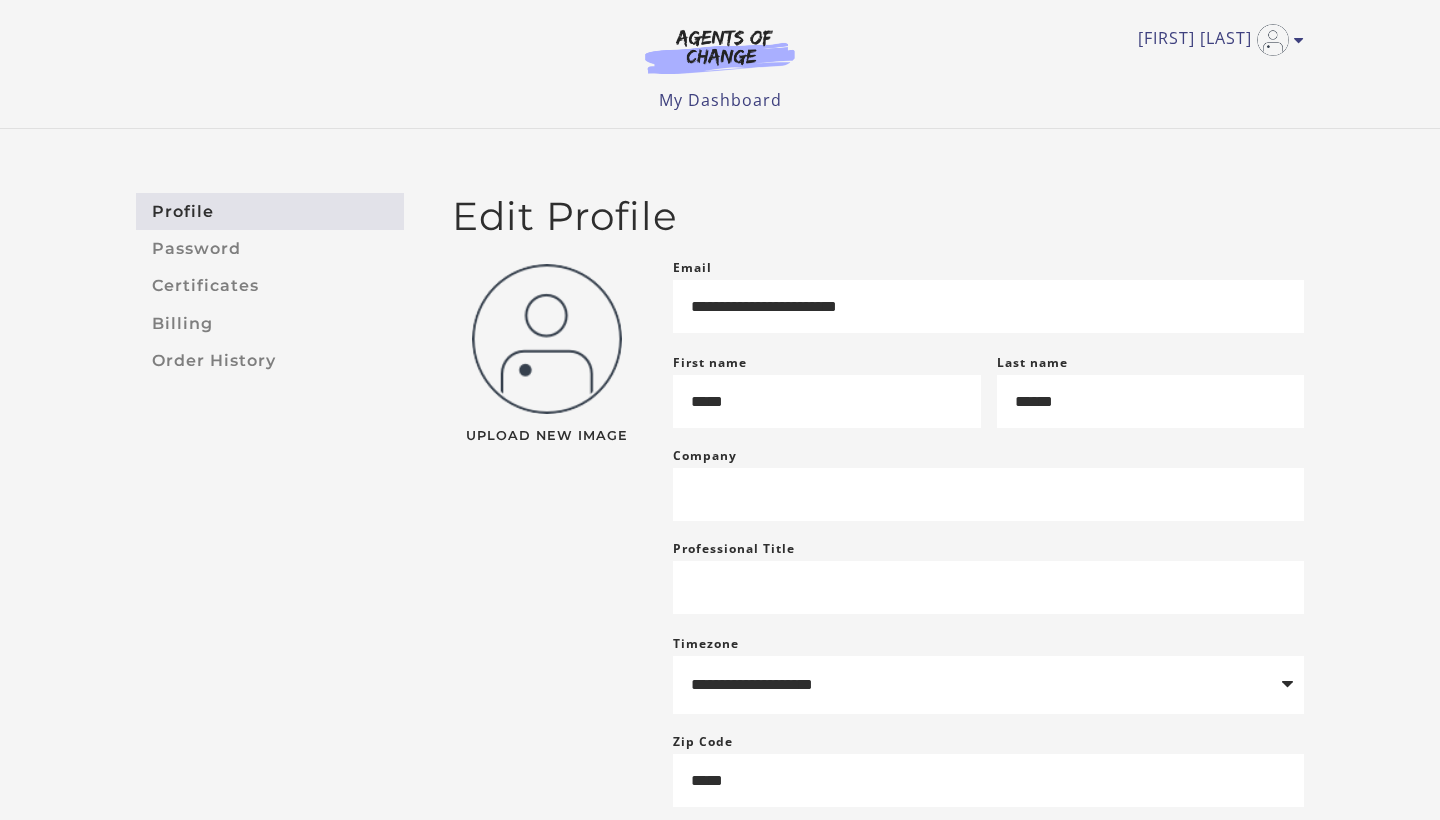 scroll, scrollTop: 0, scrollLeft: 0, axis: both 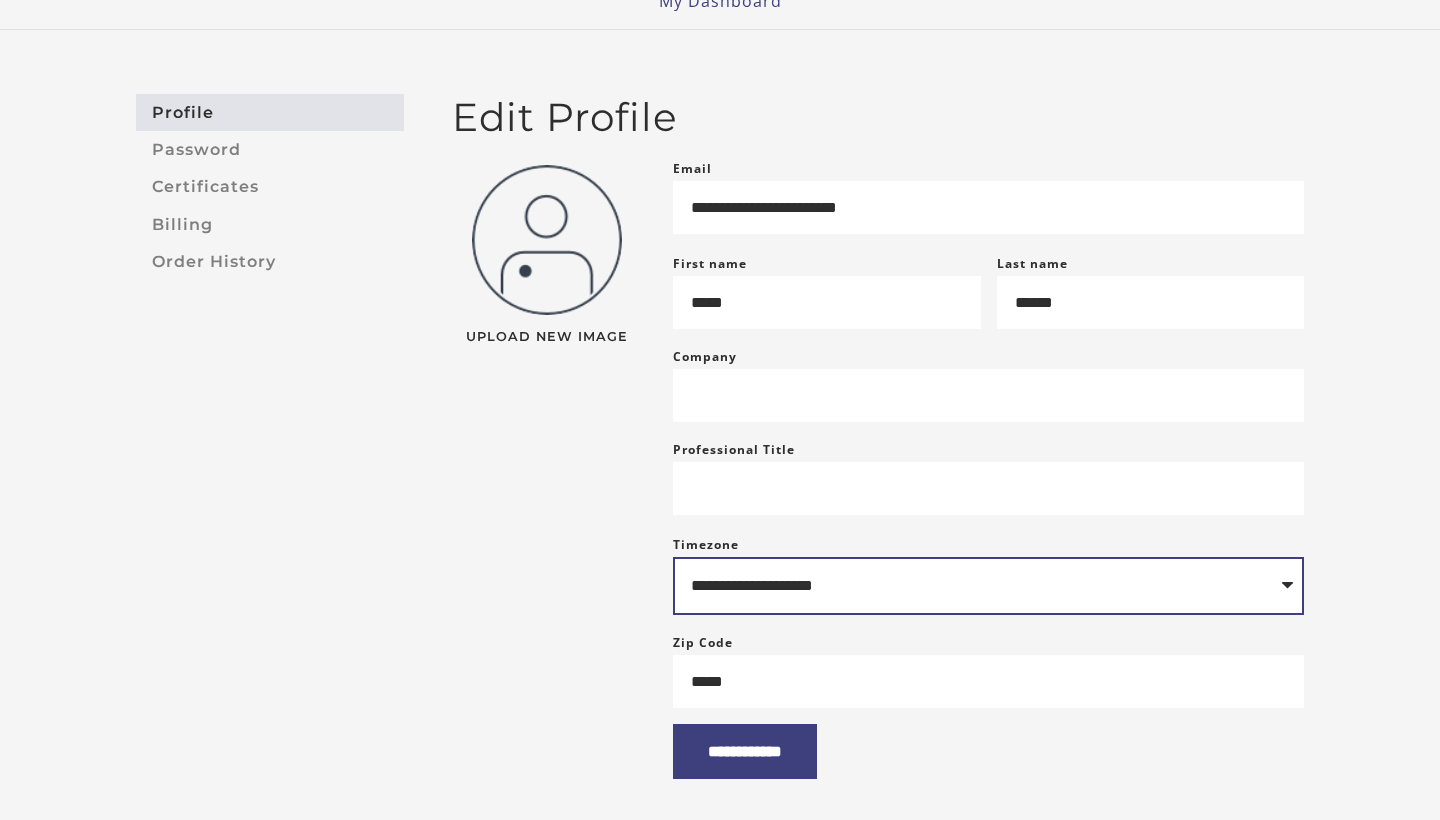 click on "**********" at bounding box center (988, 586) 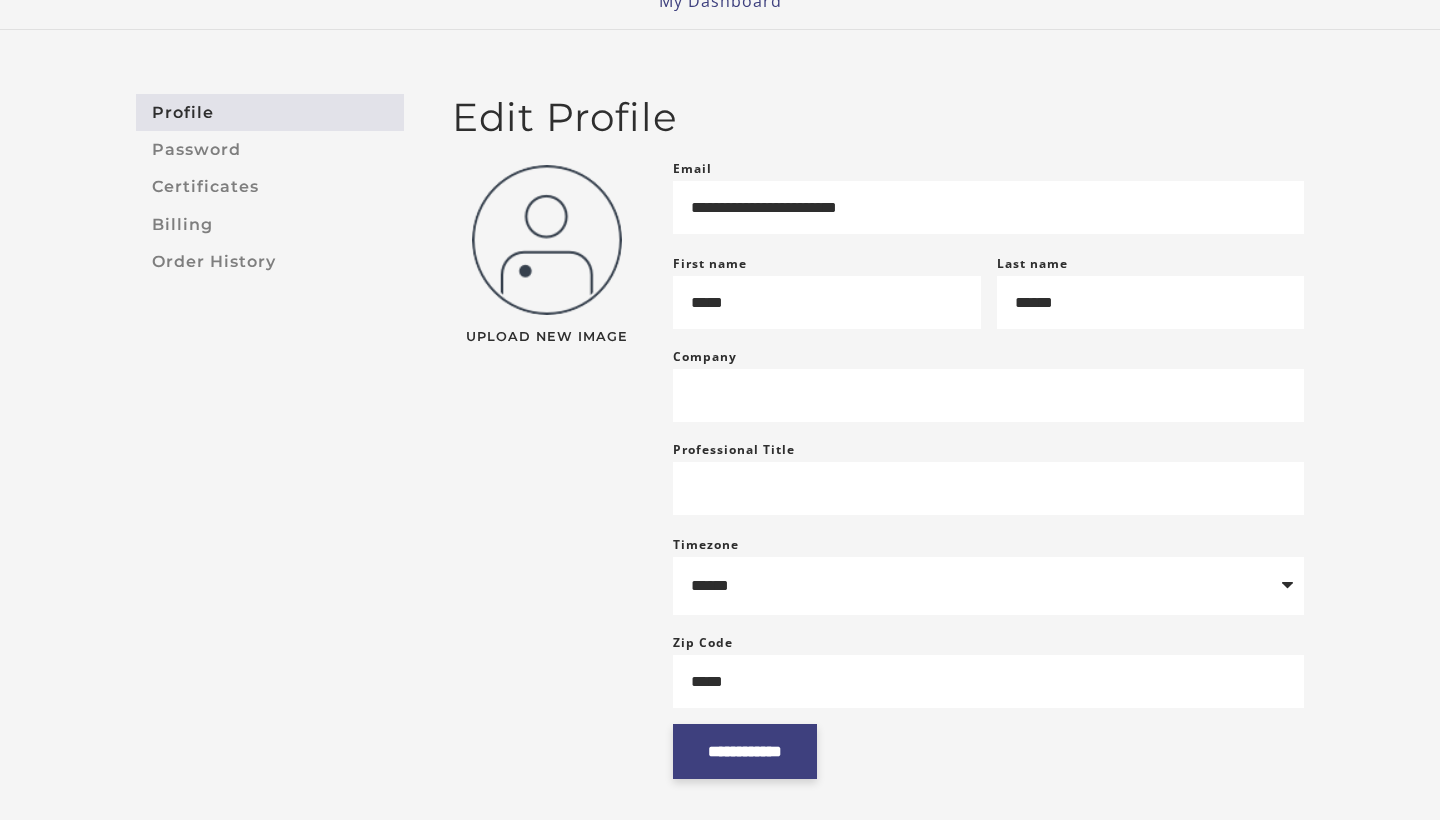 click on "**********" at bounding box center [745, 751] 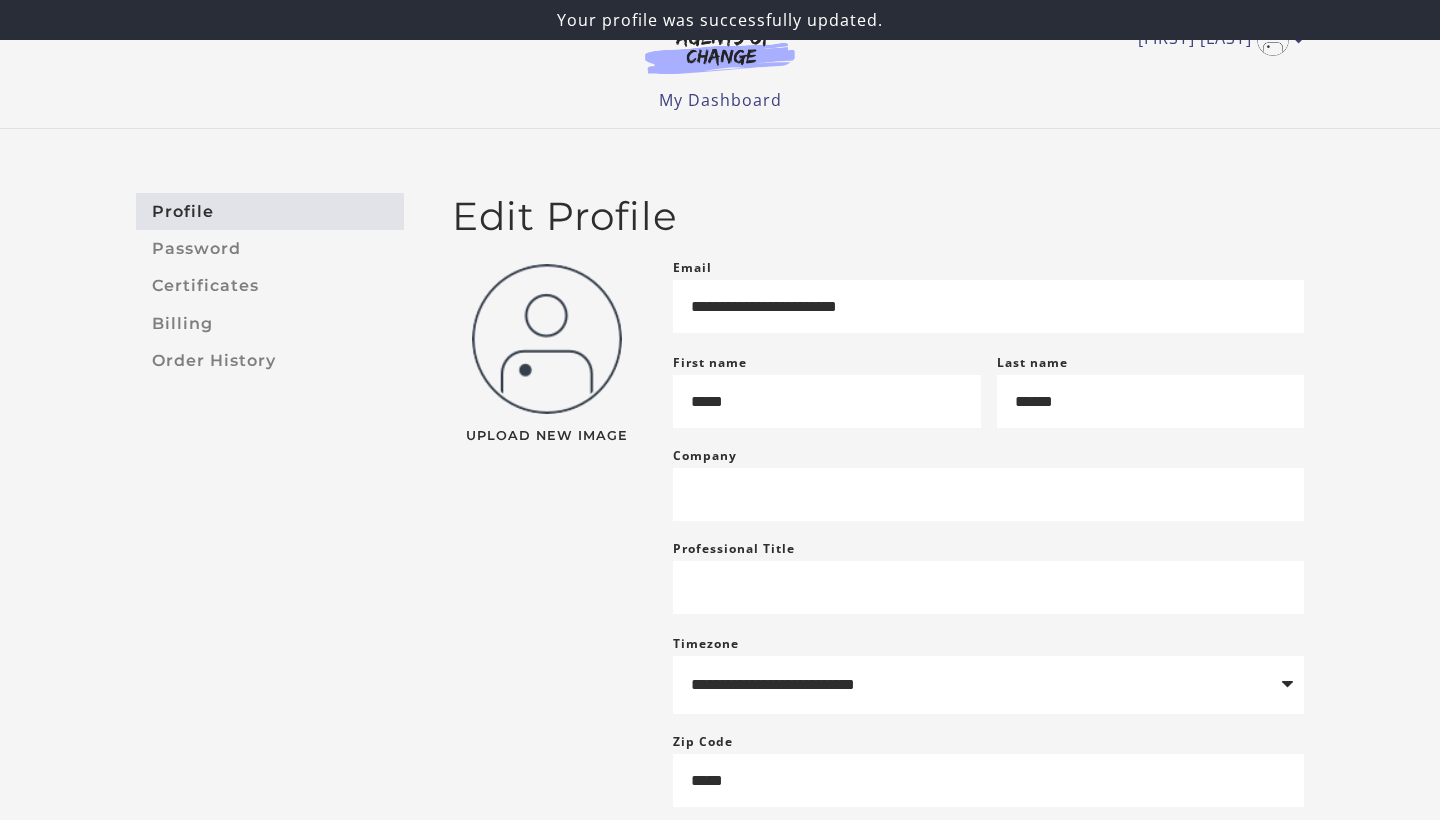 scroll, scrollTop: 0, scrollLeft: 0, axis: both 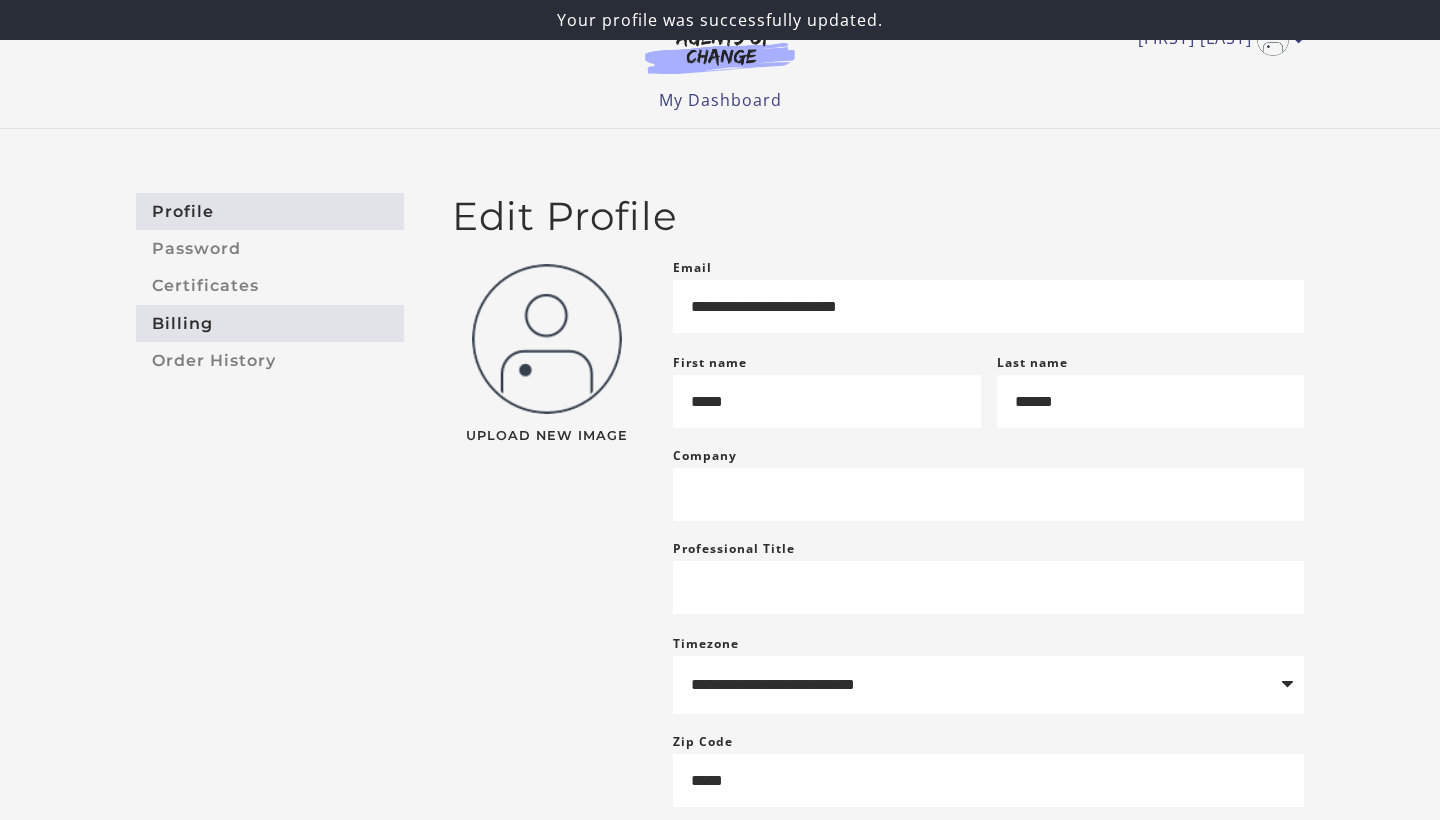 click on "Billing" at bounding box center [270, 323] 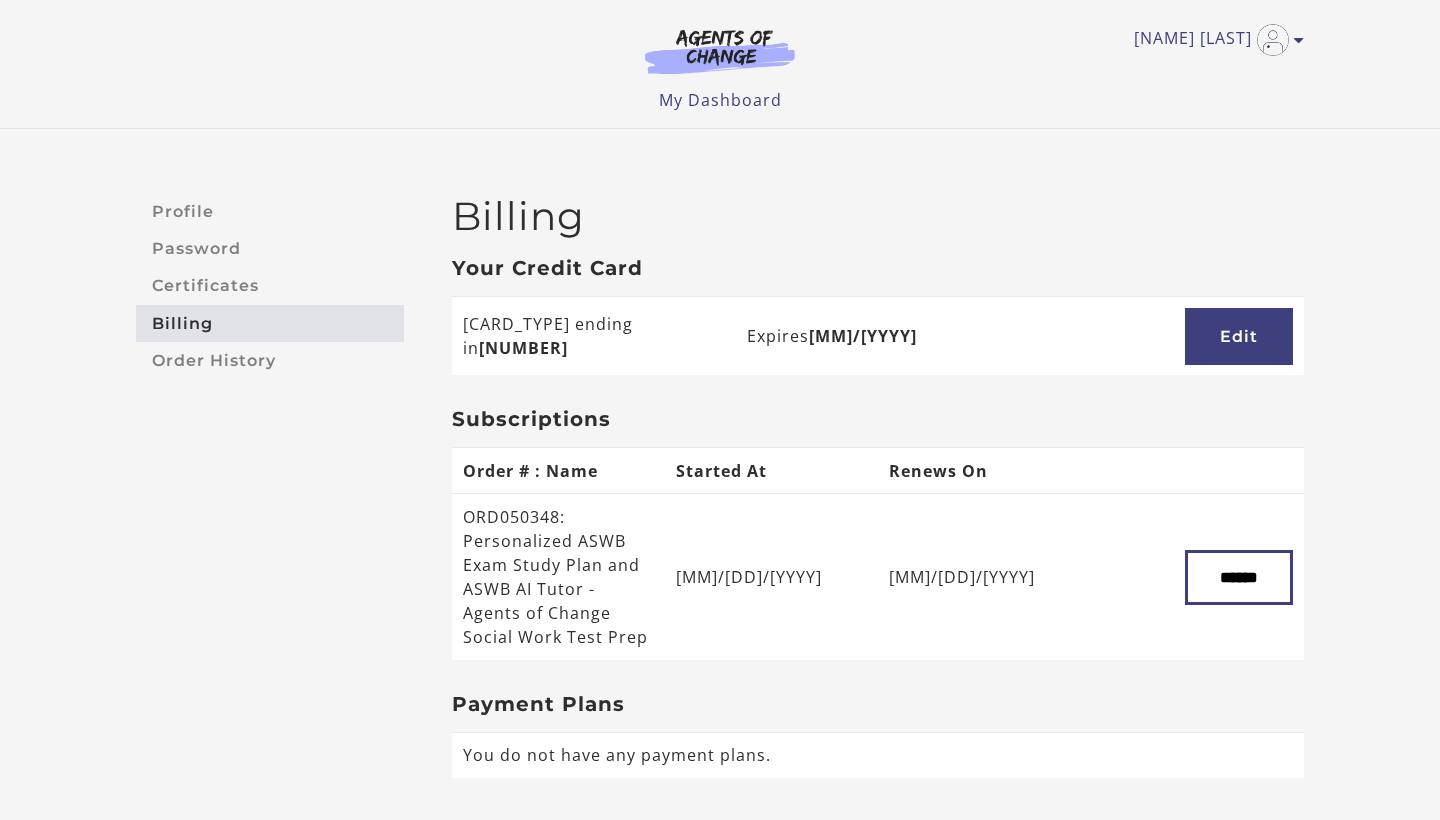 scroll, scrollTop: 0, scrollLeft: 0, axis: both 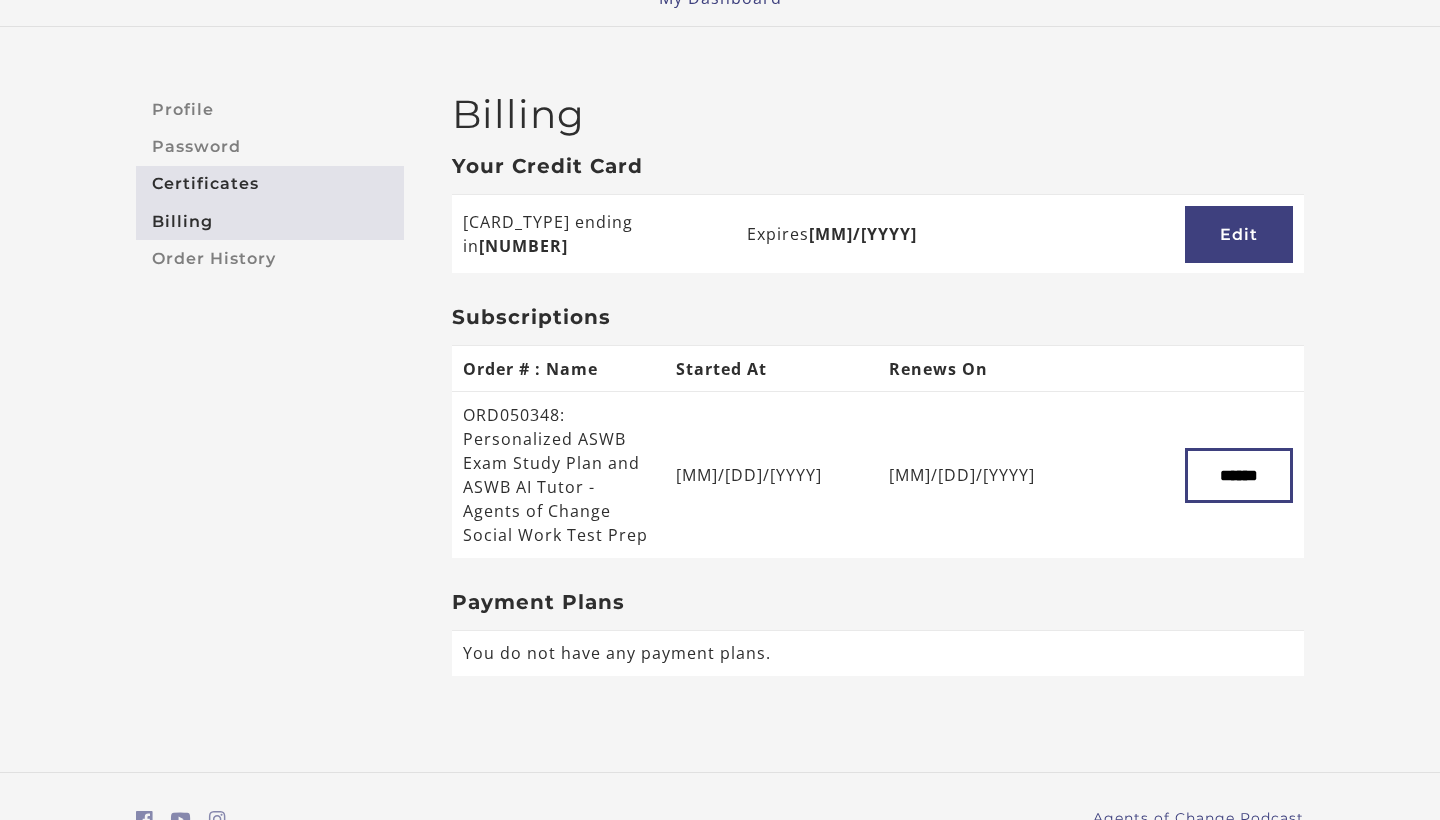 click on "Certificates" at bounding box center [270, 184] 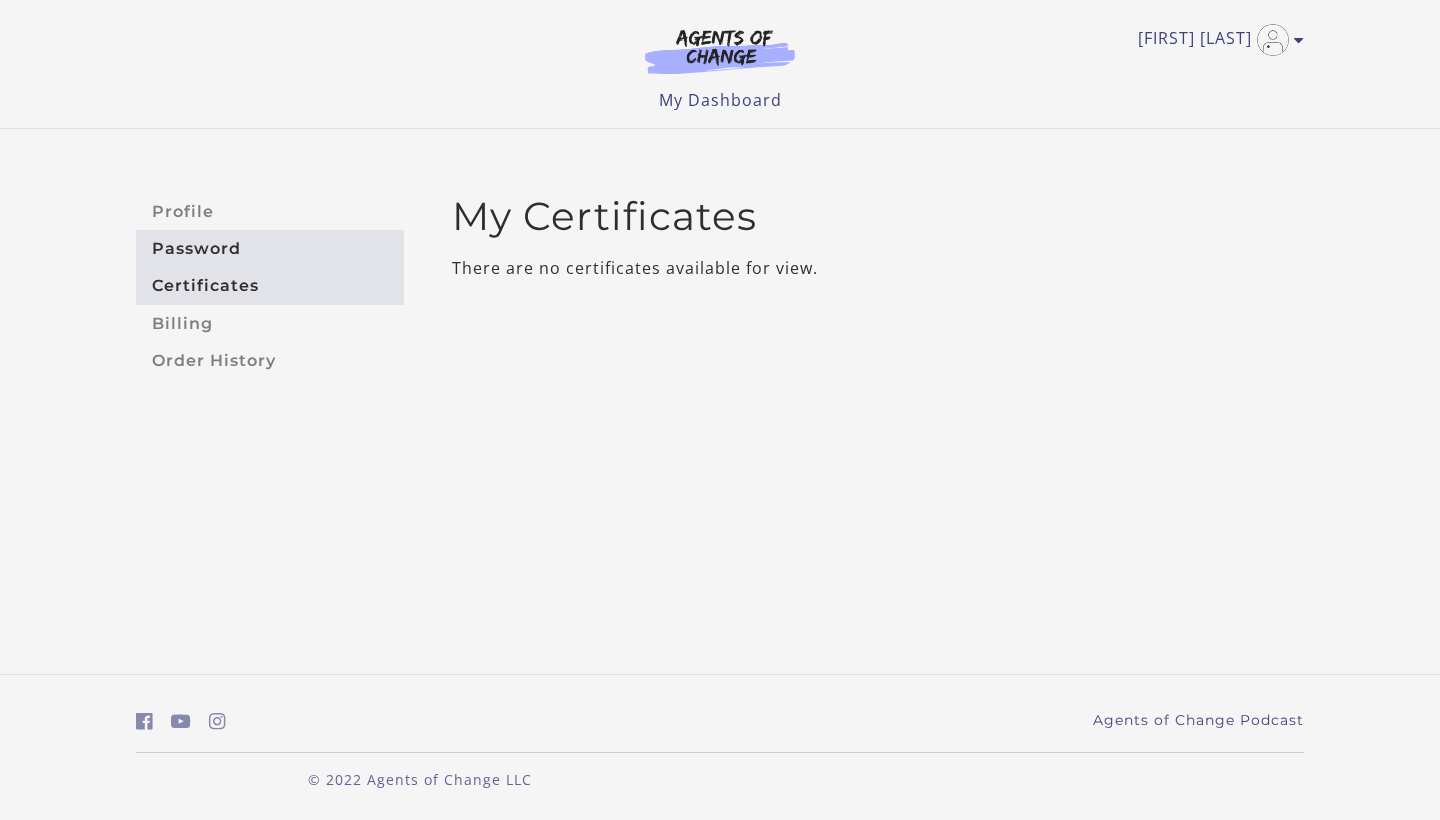 scroll, scrollTop: 0, scrollLeft: 0, axis: both 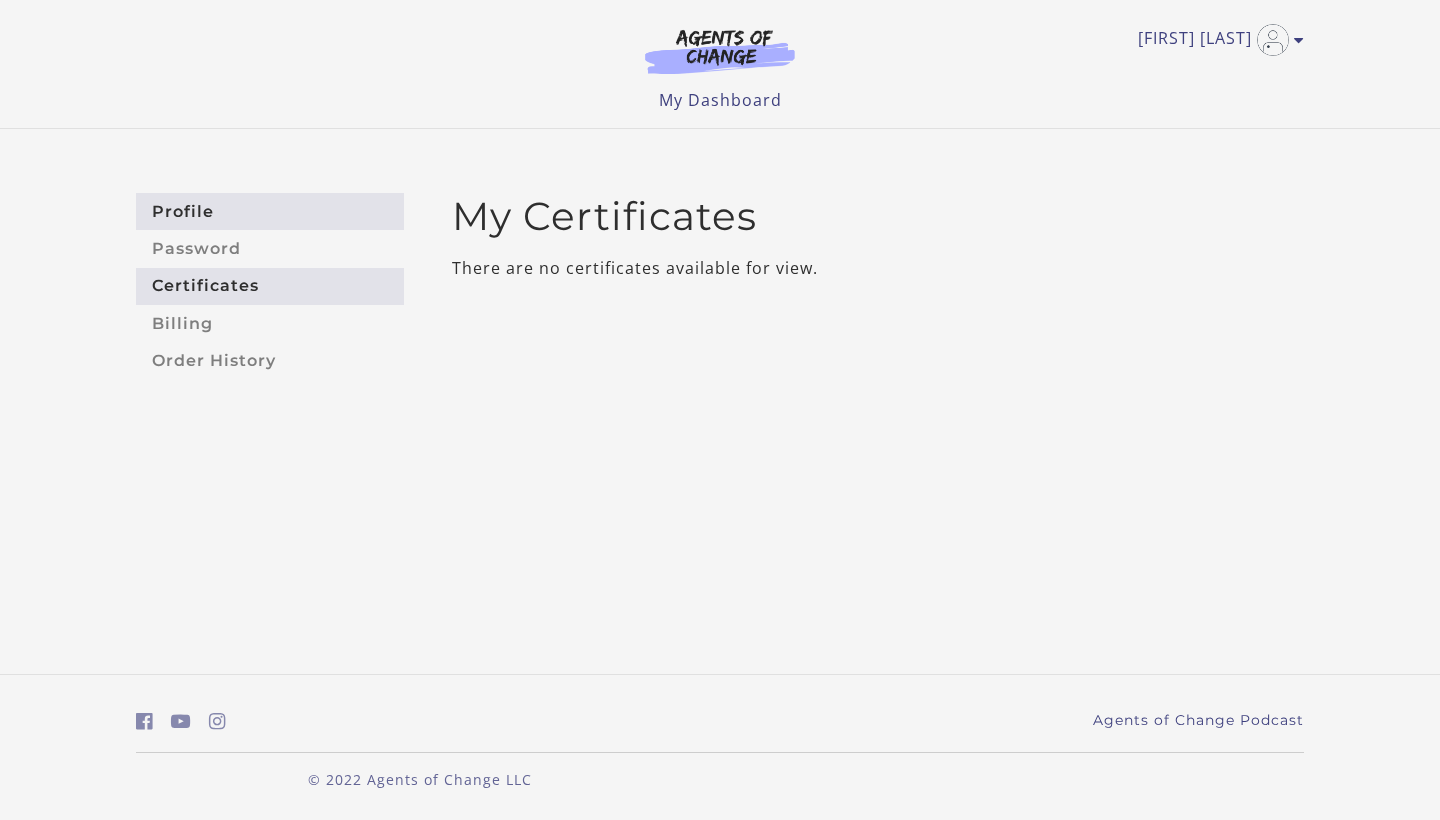 click on "Profile" at bounding box center (270, 211) 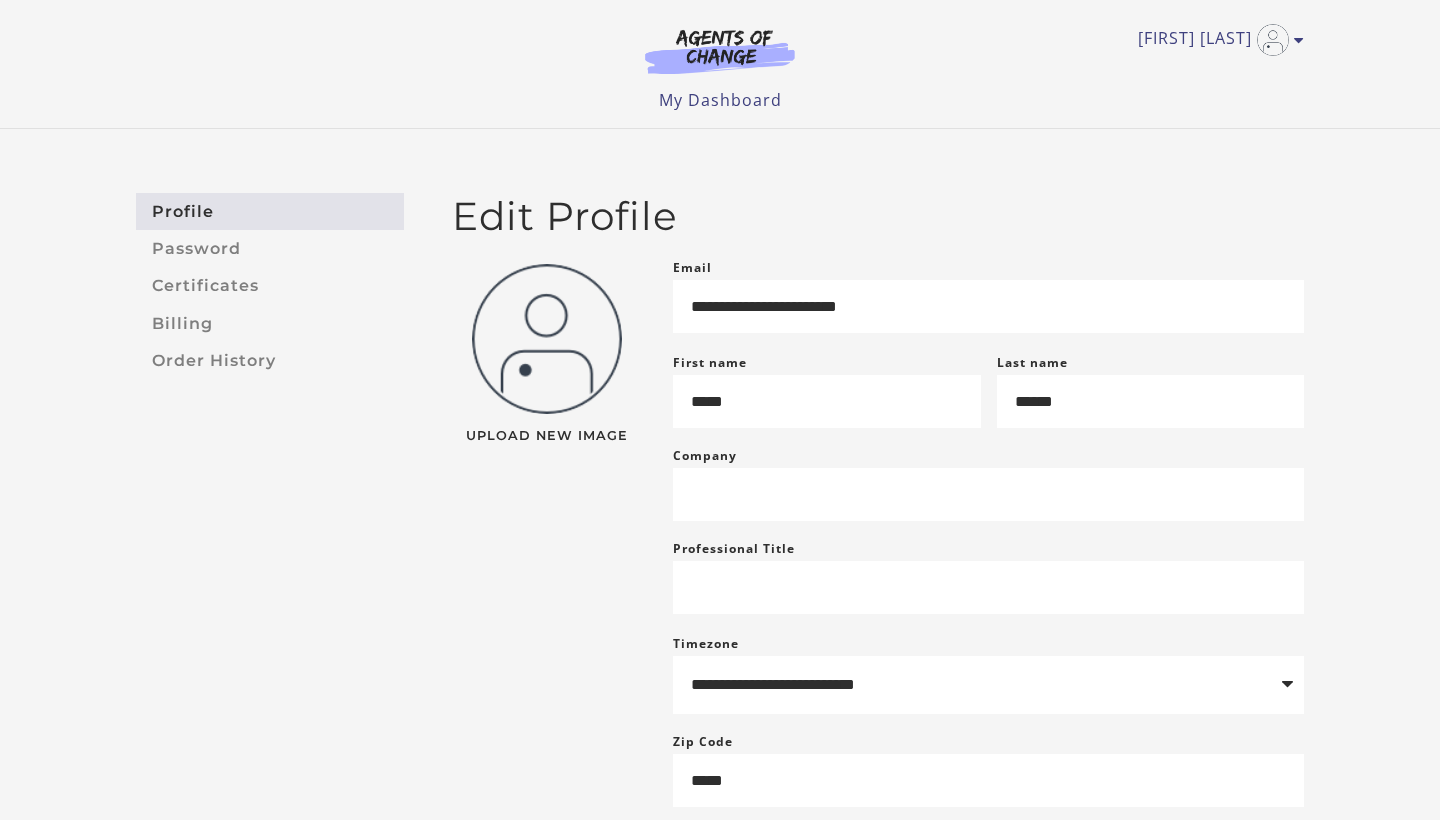 scroll, scrollTop: 0, scrollLeft: 0, axis: both 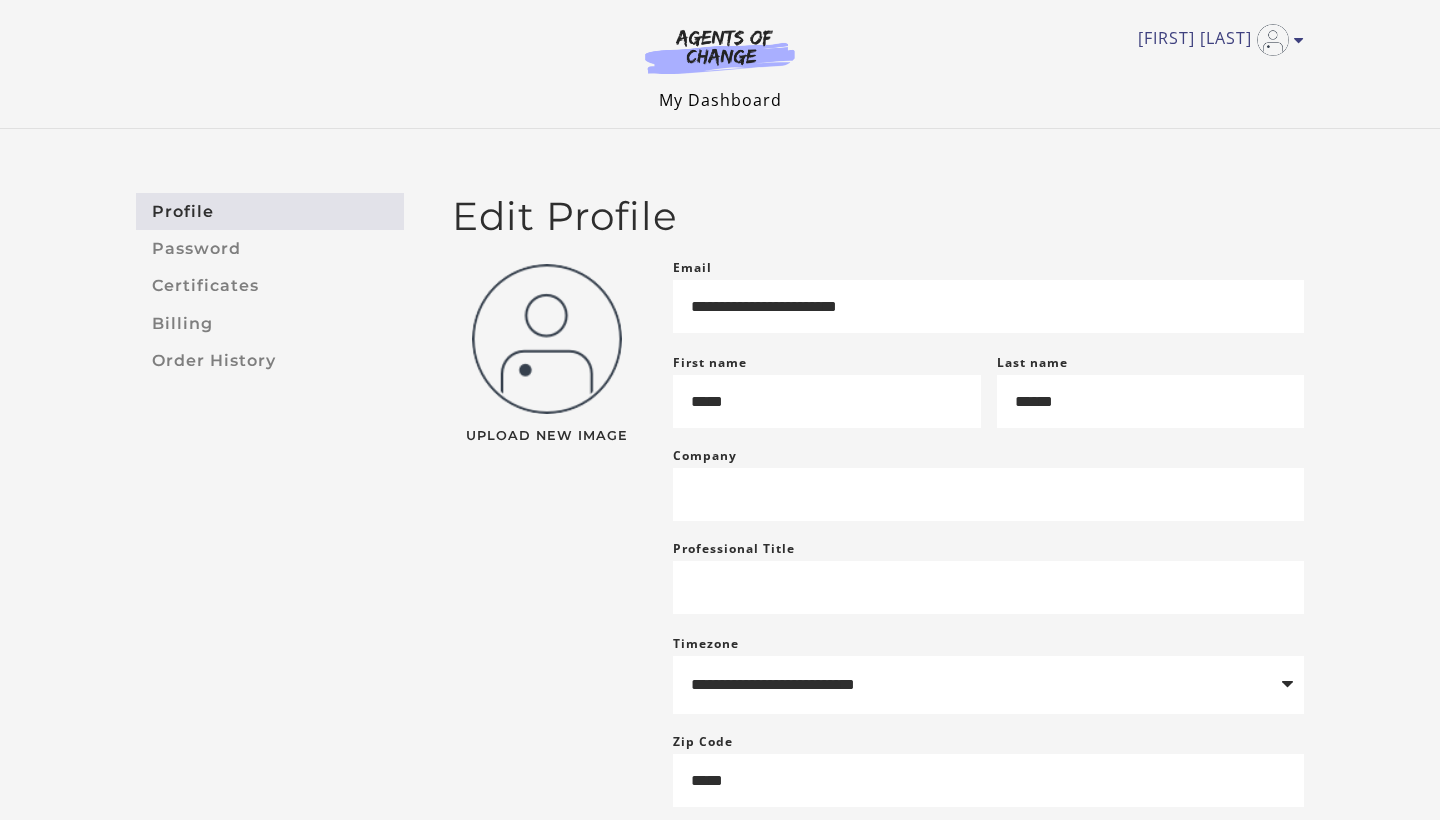 click on "My Dashboard" at bounding box center (720, 100) 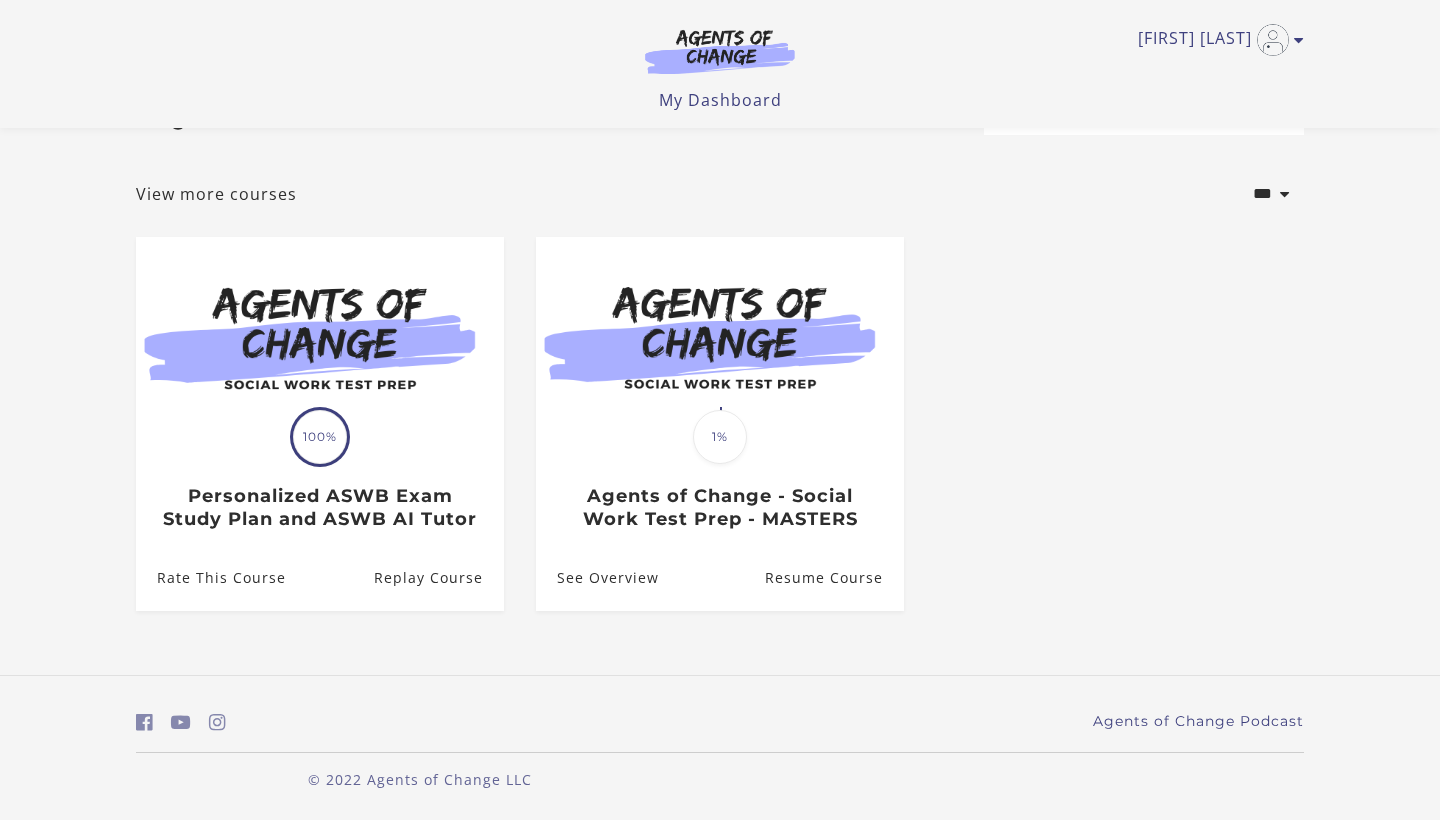scroll, scrollTop: 0, scrollLeft: 0, axis: both 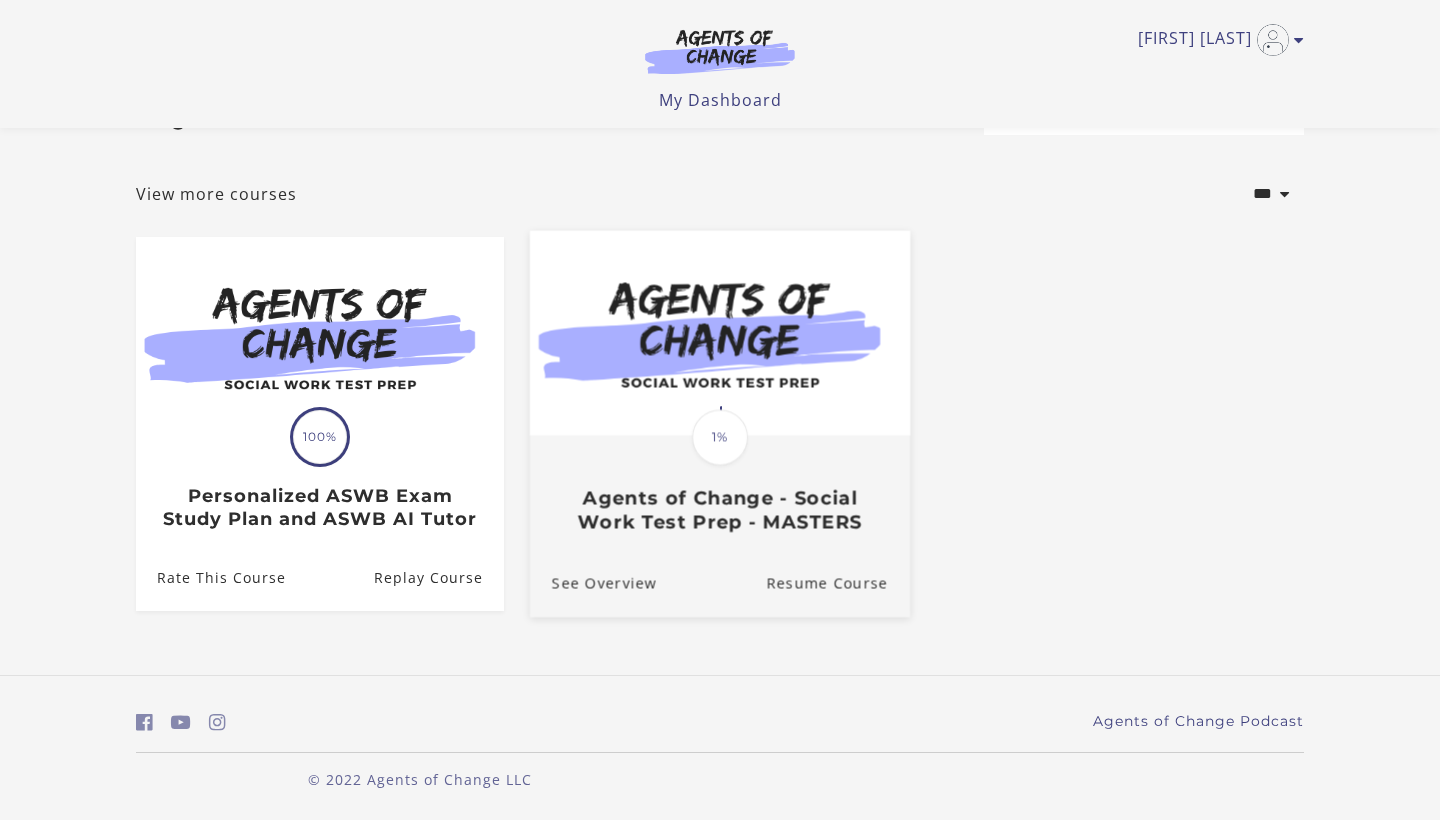 click at bounding box center [720, 332] 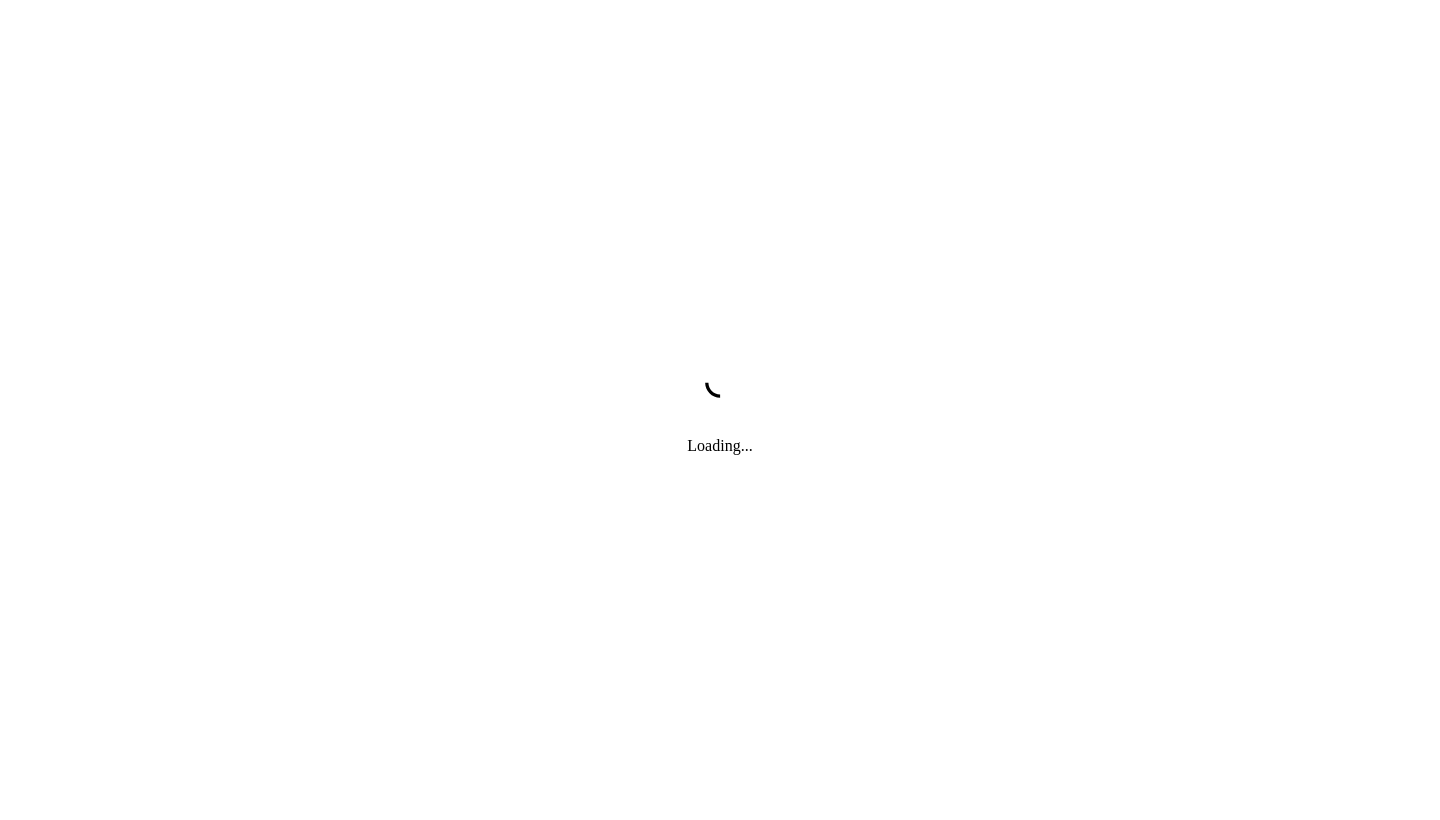 scroll, scrollTop: 0, scrollLeft: 0, axis: both 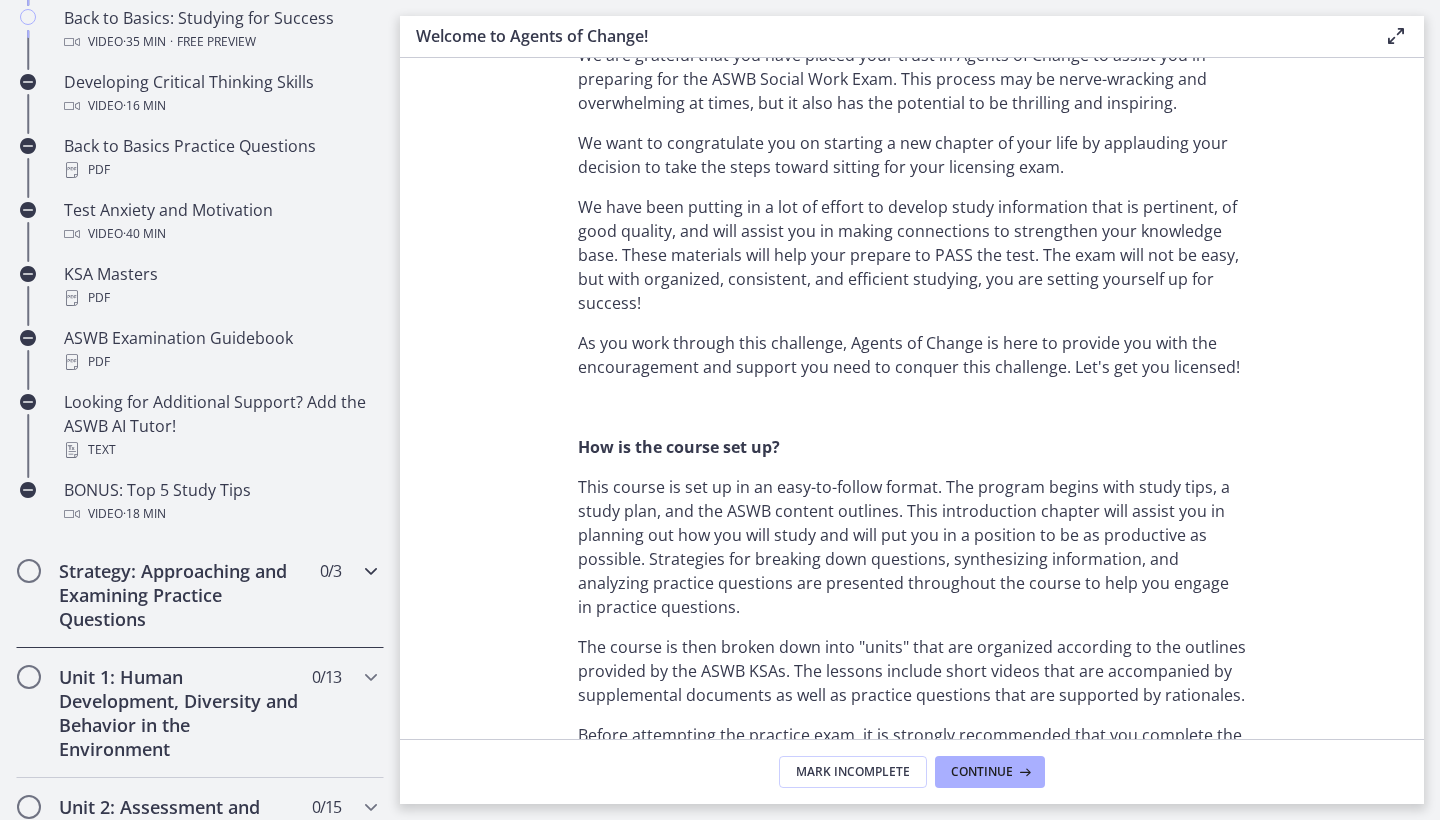 click on "Strategy: Approaching and Examining Practice Questions" at bounding box center (181, 595) 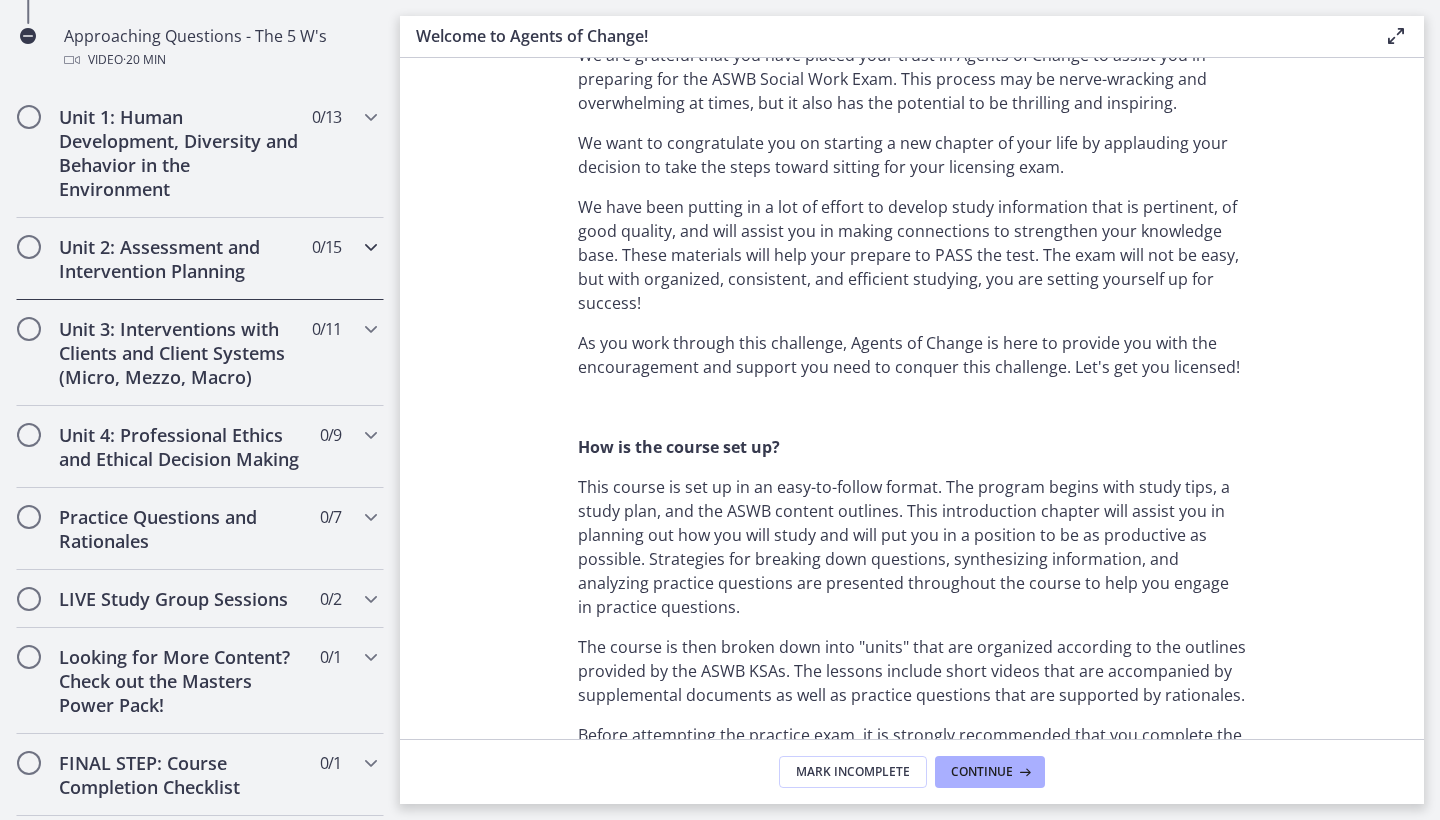 click on "Unit 2: Assessment and Intervention Planning
0  /  15
Completed" at bounding box center [200, 259] 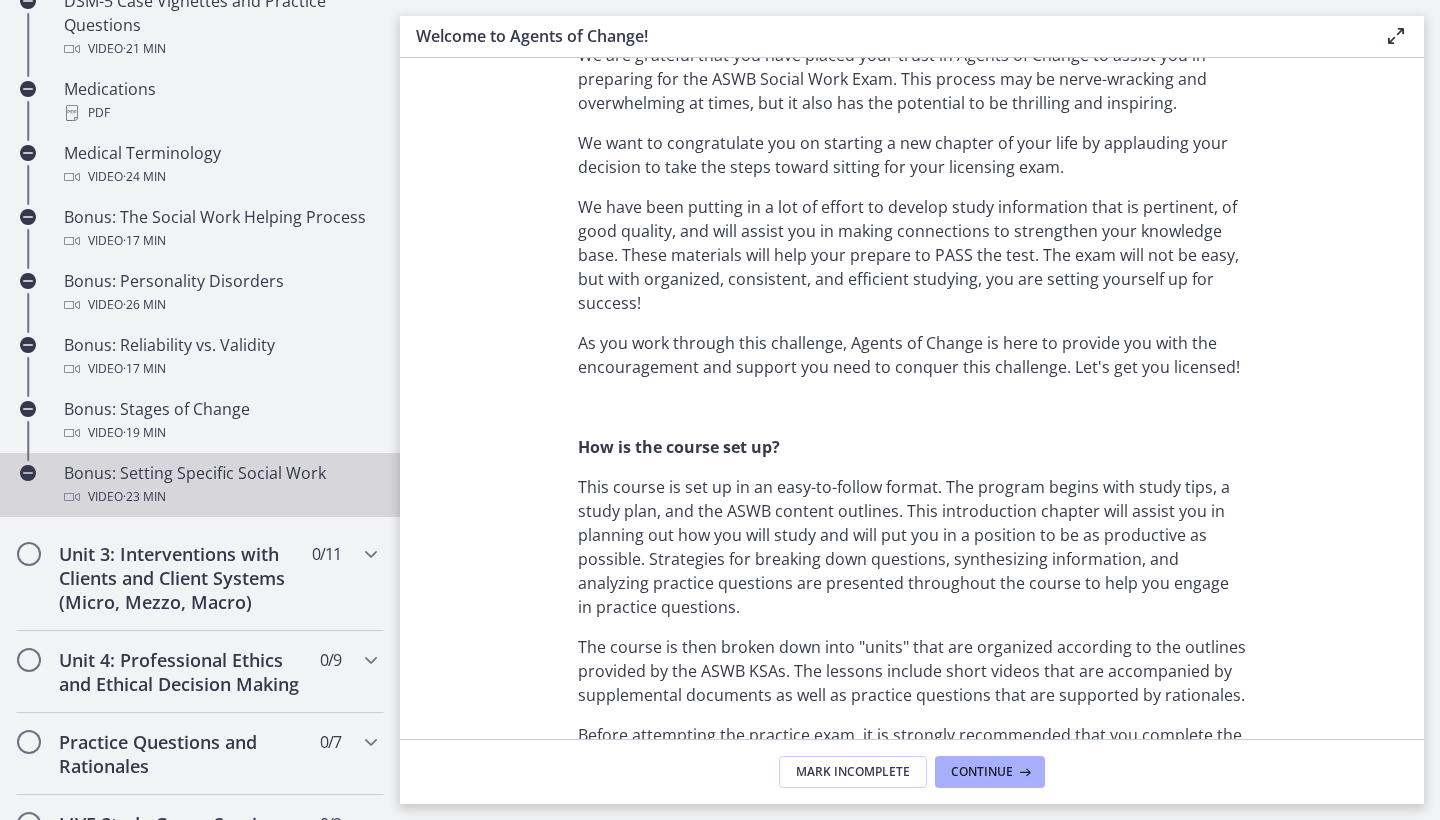 scroll, scrollTop: 1473, scrollLeft: 0, axis: vertical 